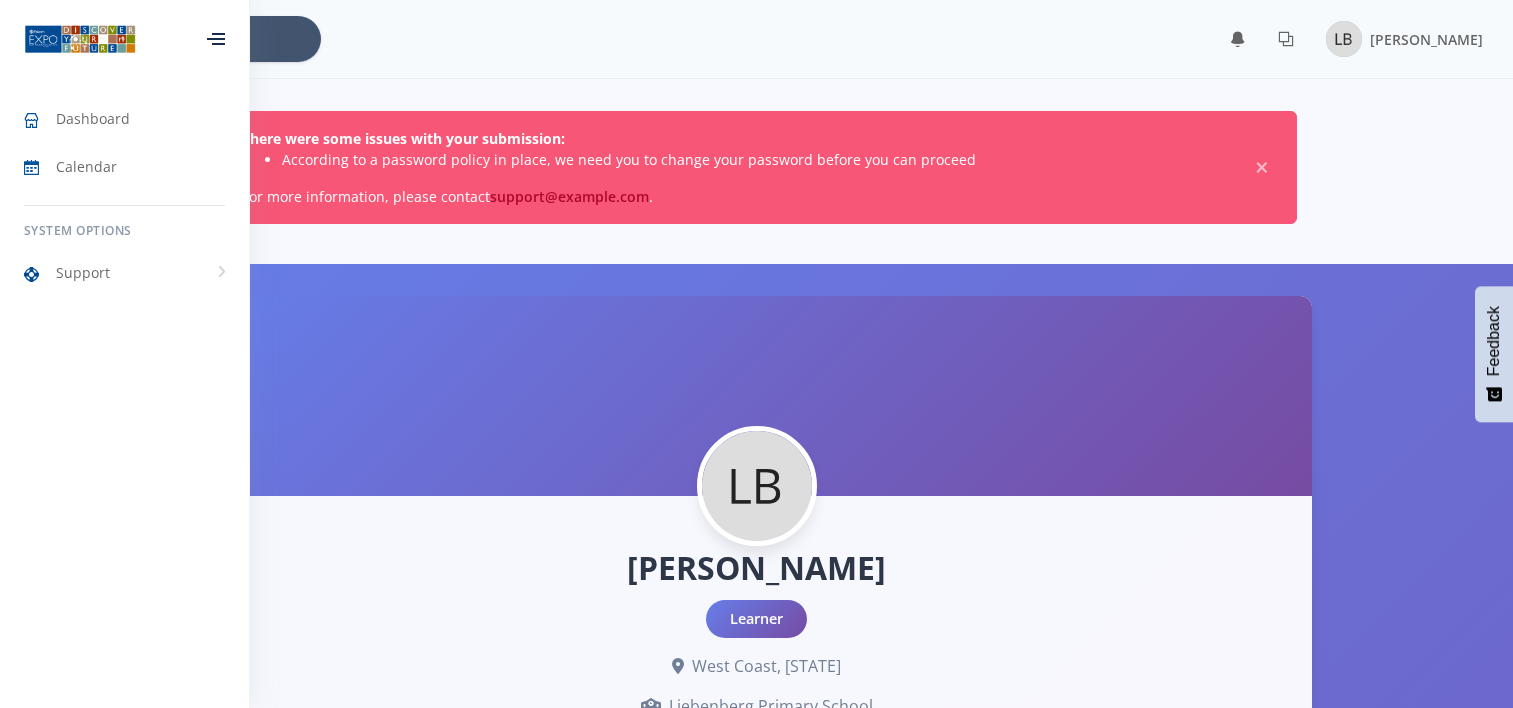 scroll, scrollTop: 0, scrollLeft: 0, axis: both 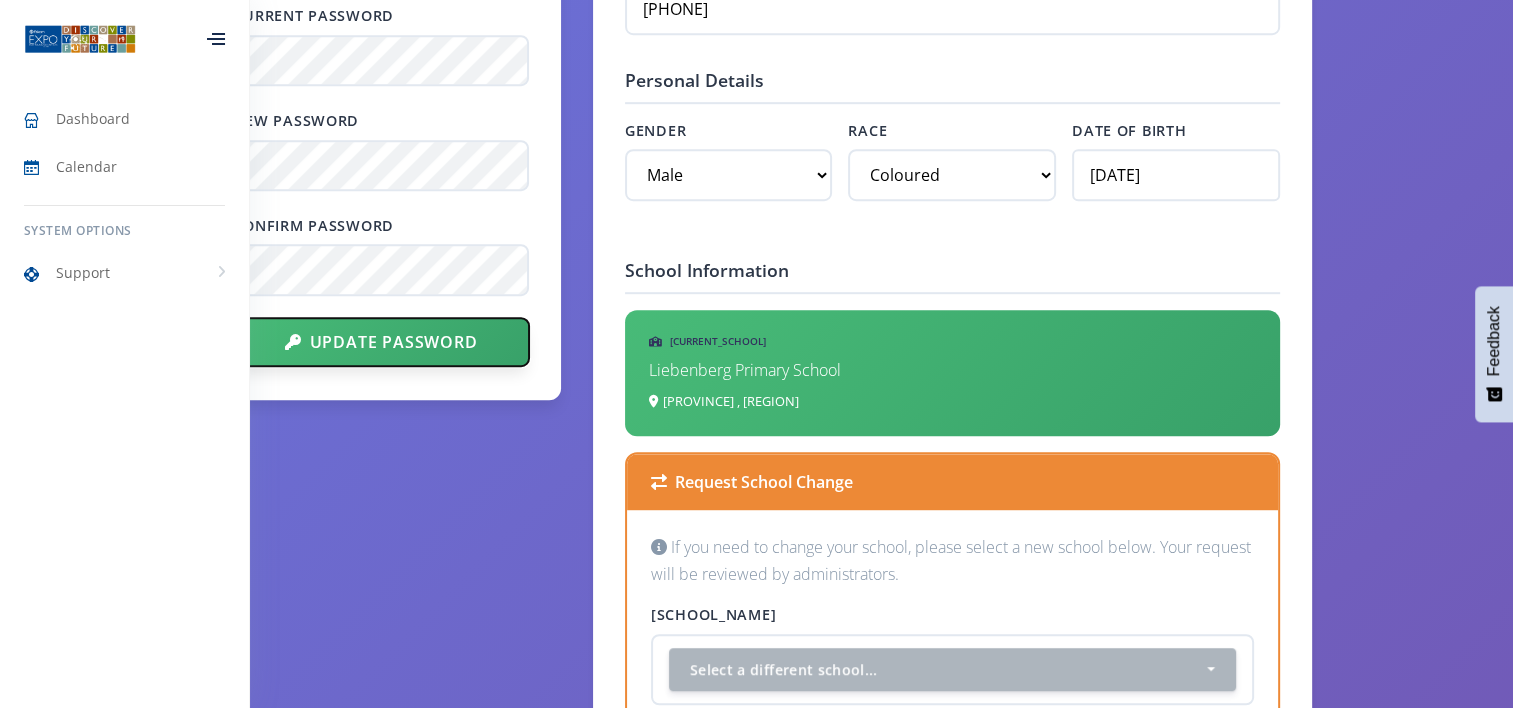 click on "Update Password" at bounding box center (381, 342) 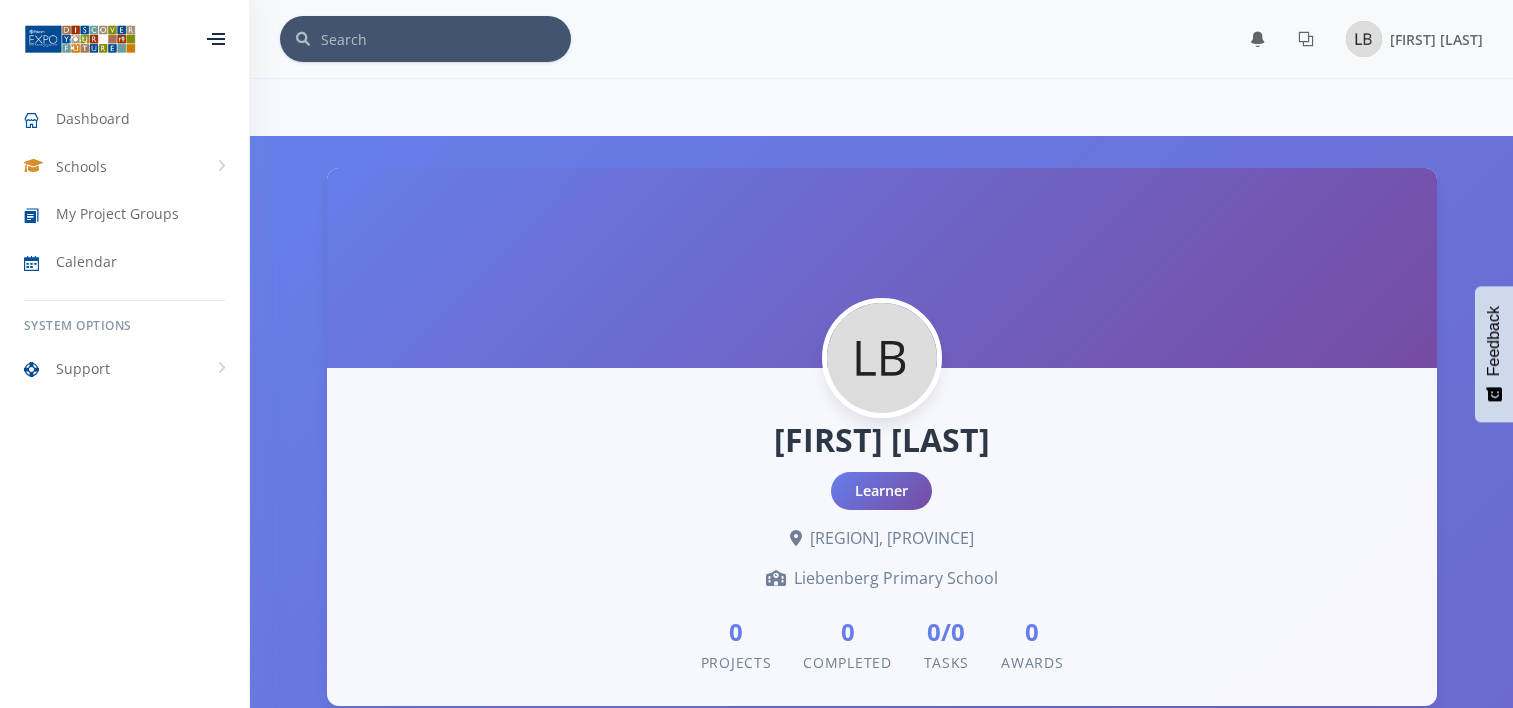 scroll, scrollTop: 0, scrollLeft: 0, axis: both 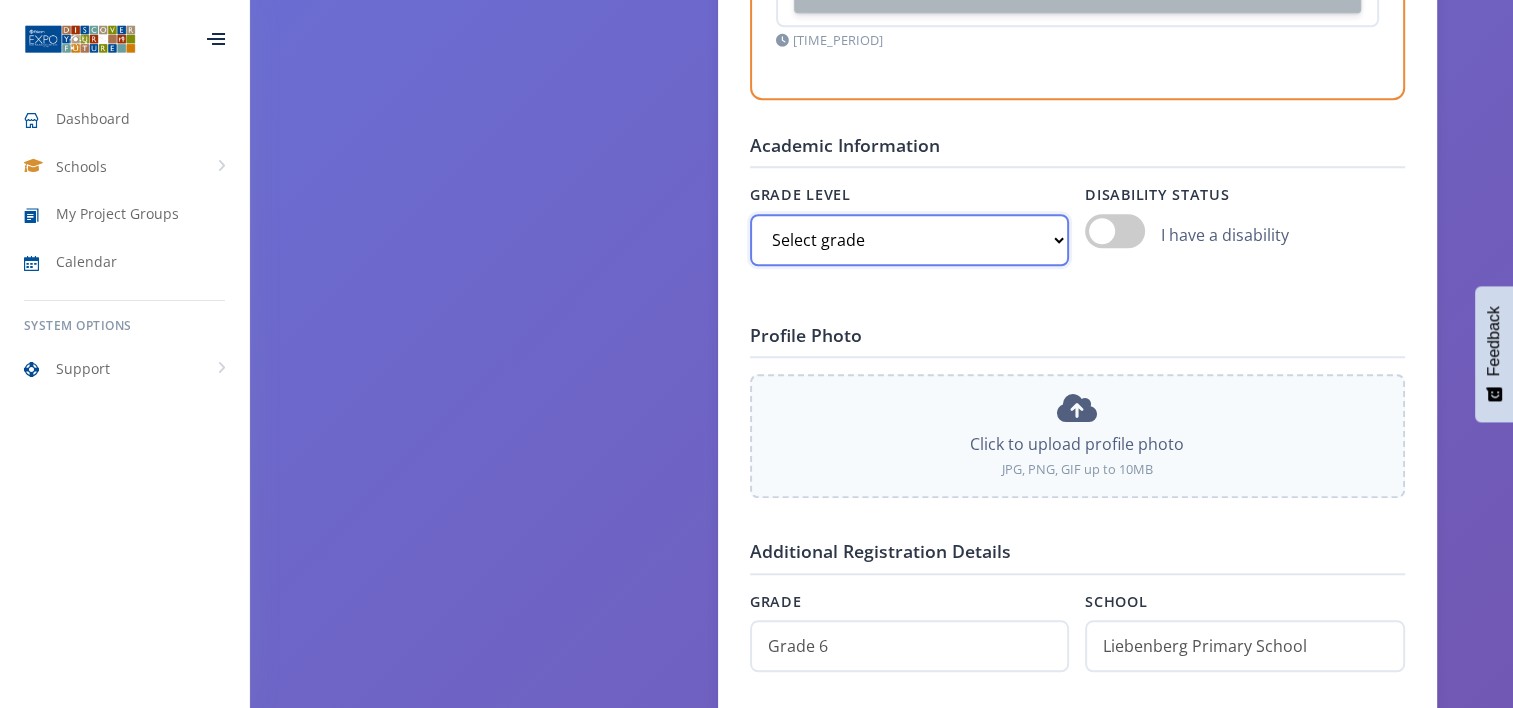 click on "Select grade
Grade 4
Grade 5
Grade 6
Grade 7" at bounding box center (909, 240) 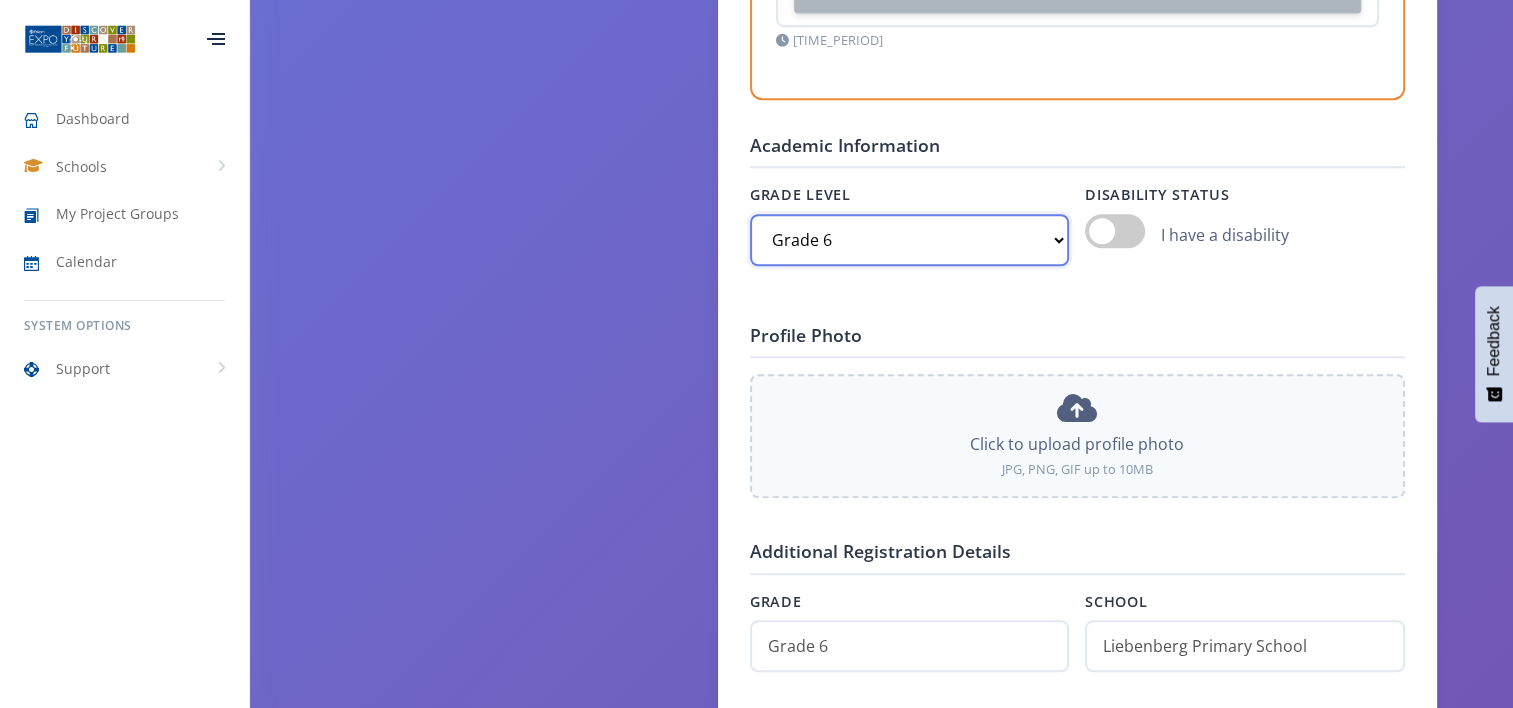 click on "Select grade
Grade 4
Grade 5
Grade 6
Grade 7" at bounding box center [909, 240] 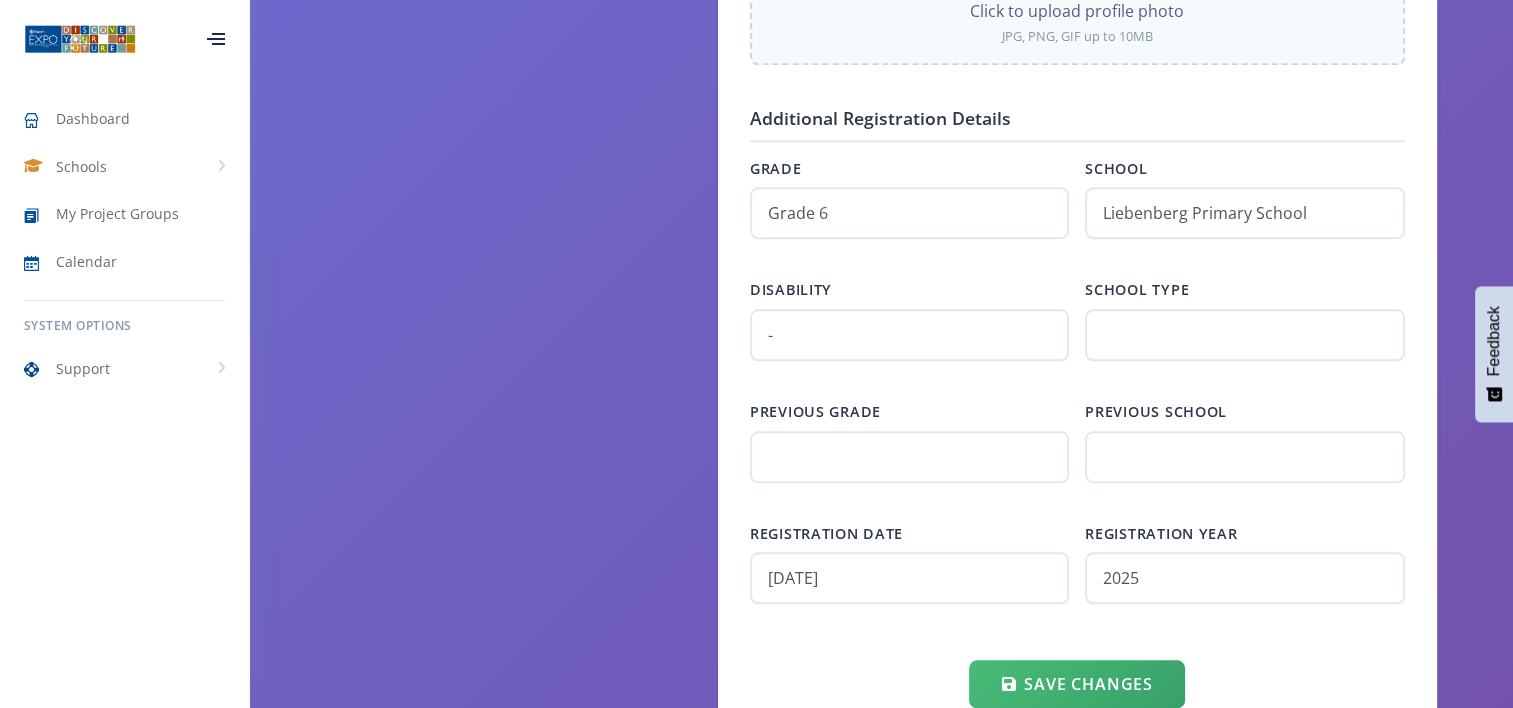 scroll, scrollTop: 2176, scrollLeft: 0, axis: vertical 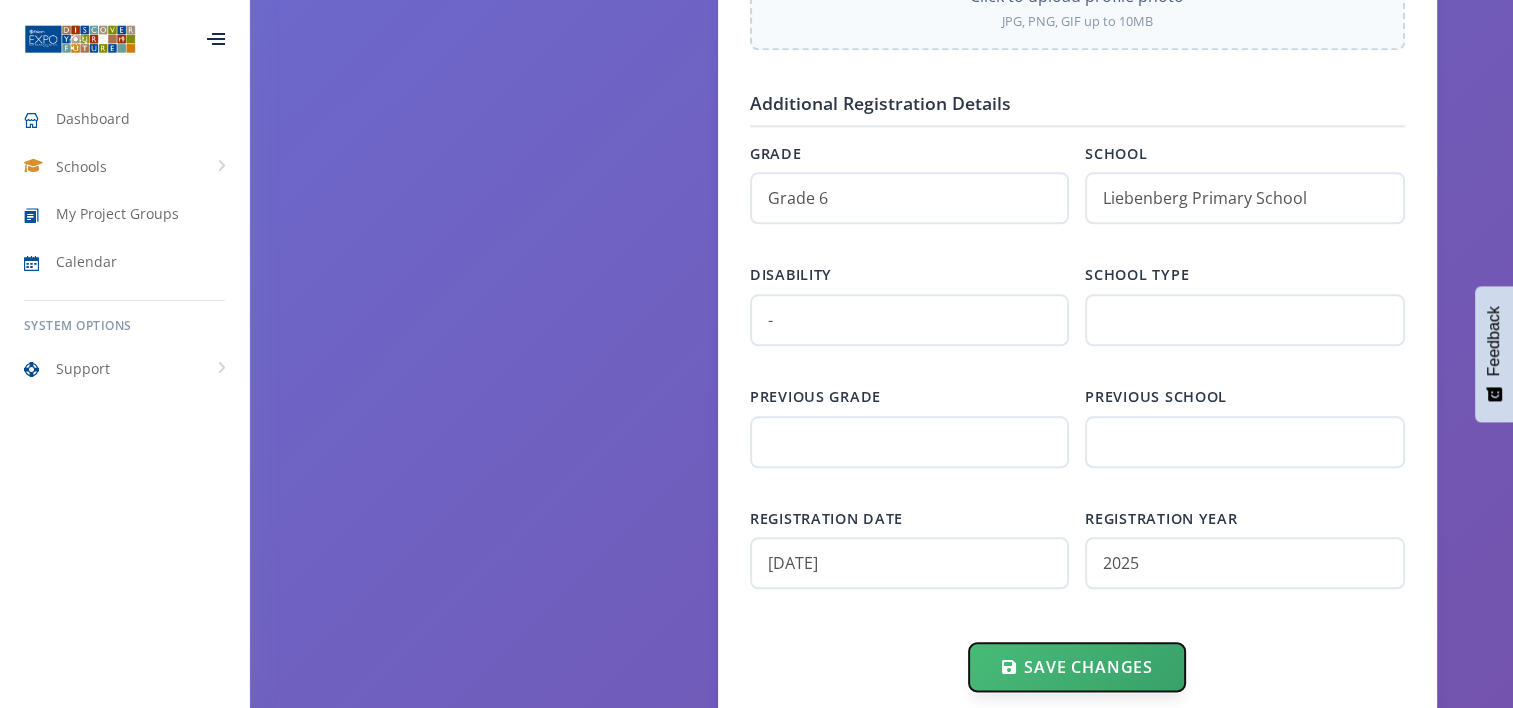 click on "Save Changes" at bounding box center (1076, 667) 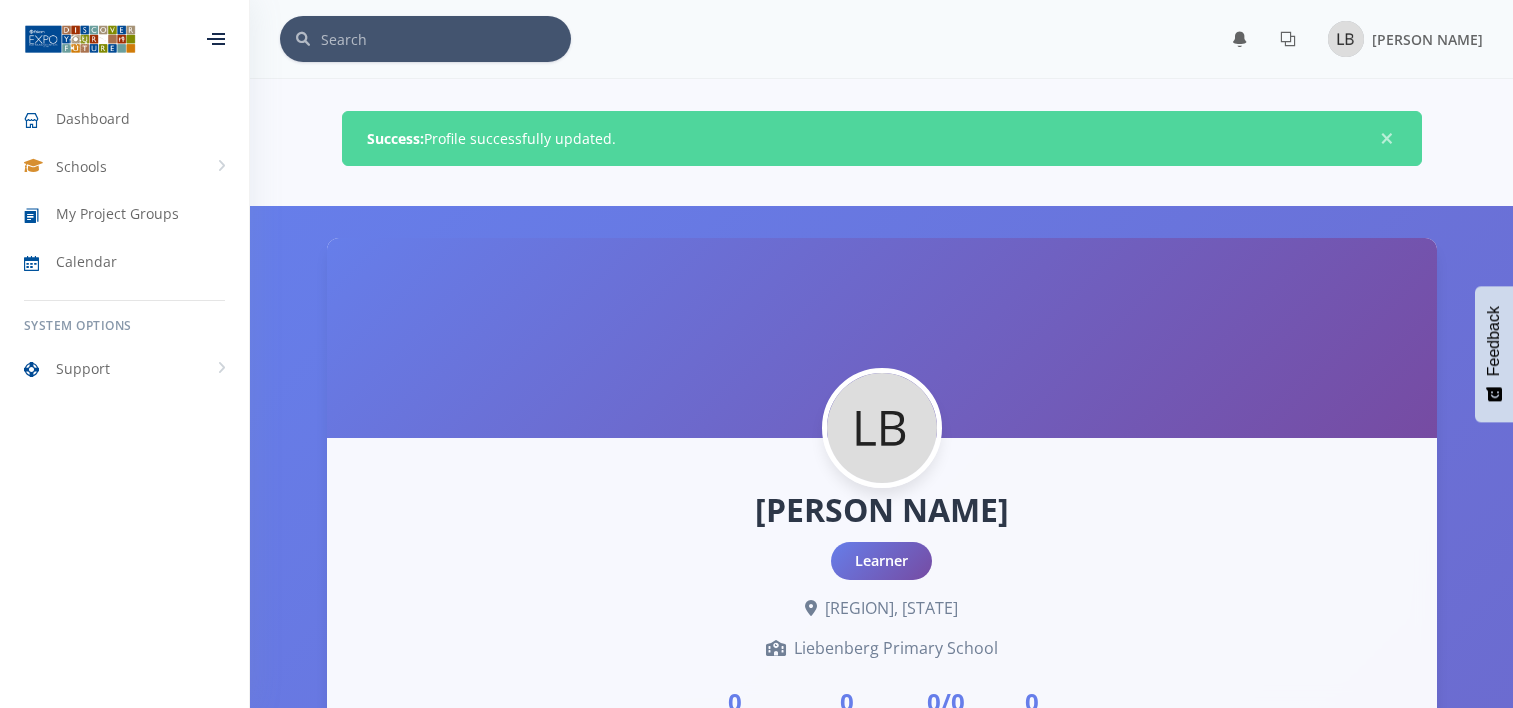 scroll, scrollTop: 0, scrollLeft: 0, axis: both 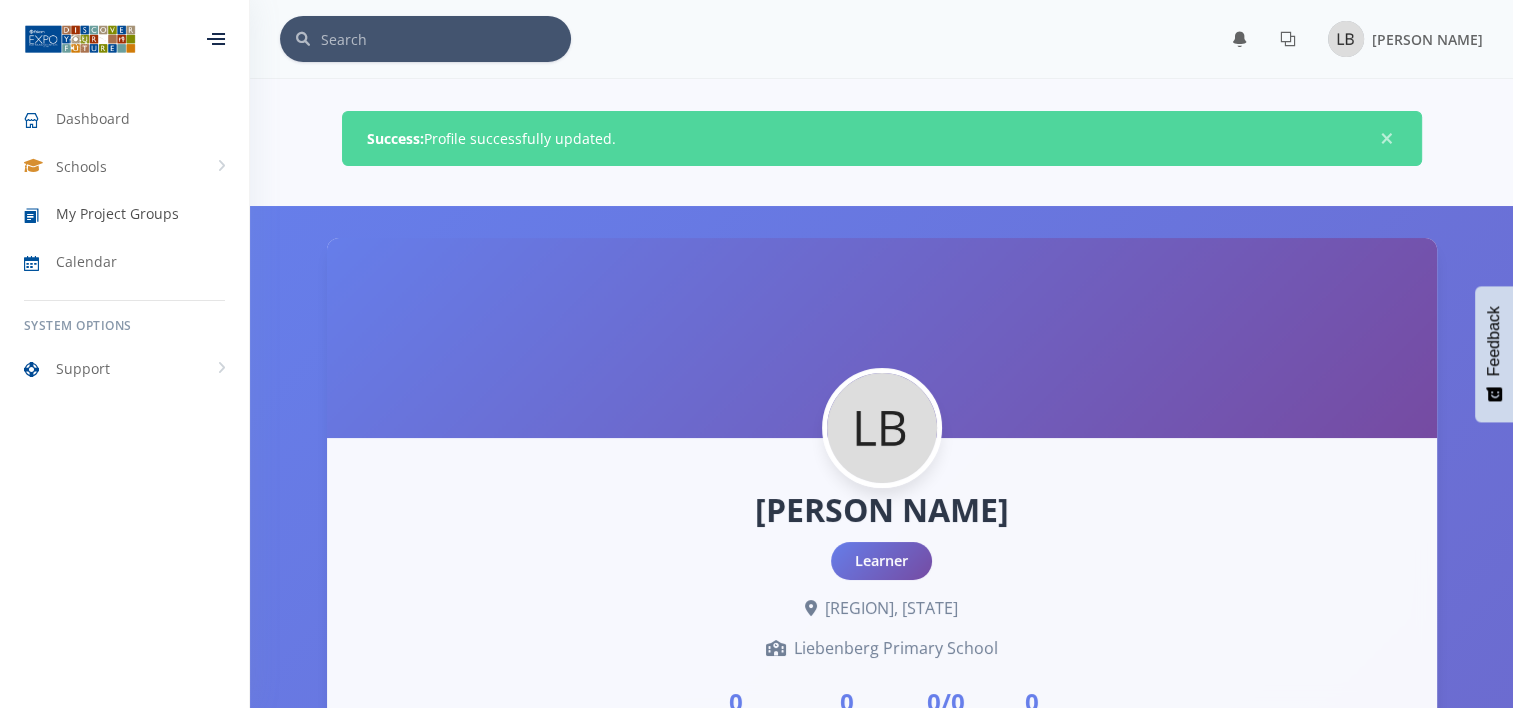 click on "My Project Groups" at bounding box center (117, 213) 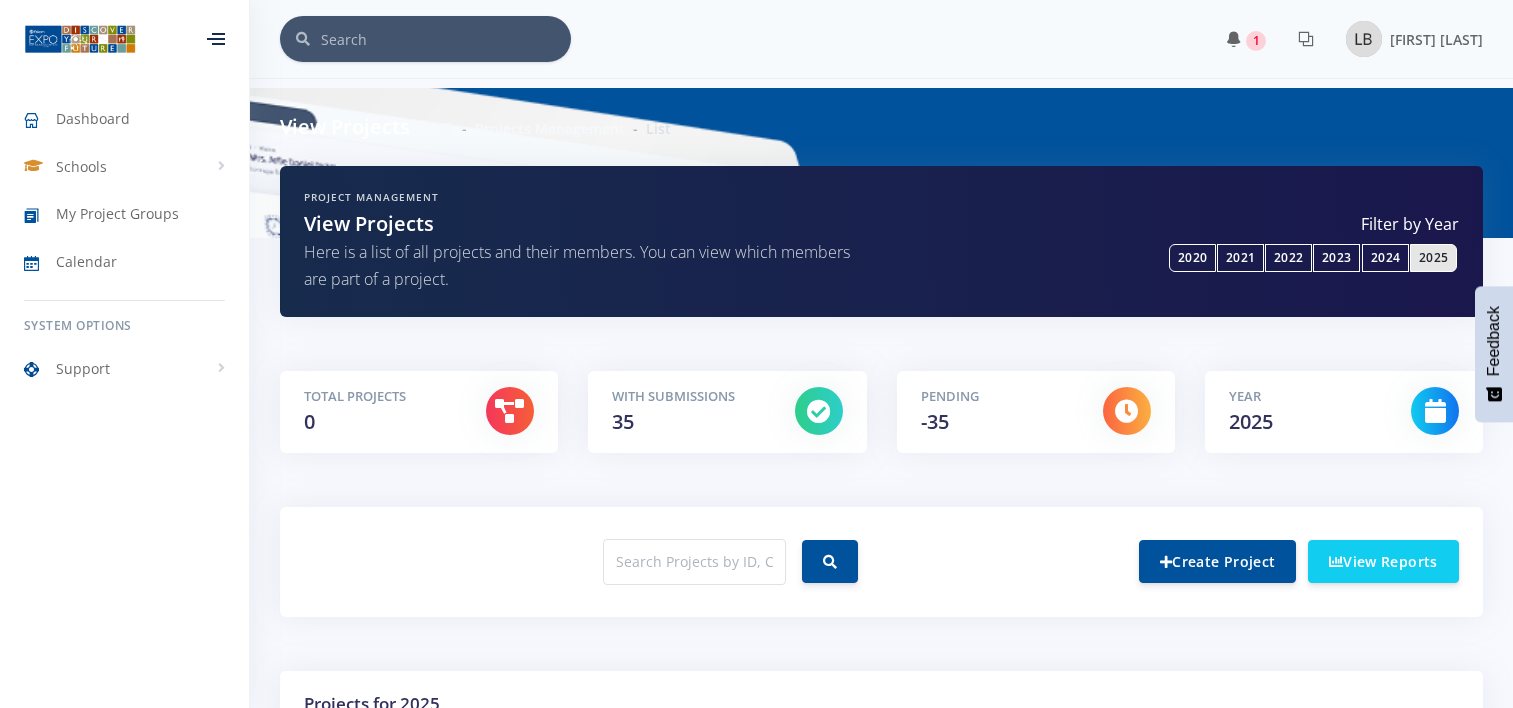 scroll, scrollTop: 0, scrollLeft: 0, axis: both 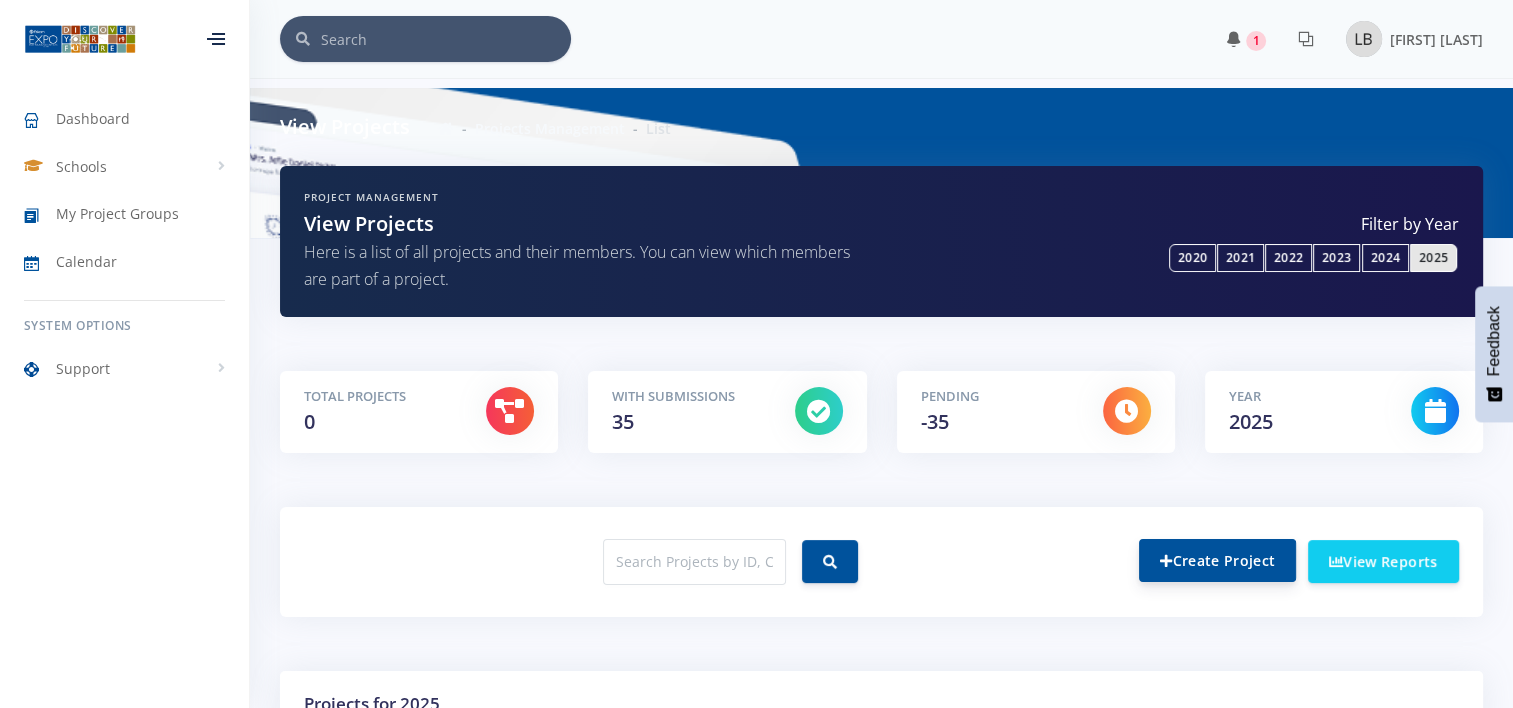 click on "Create Project" at bounding box center [1217, 560] 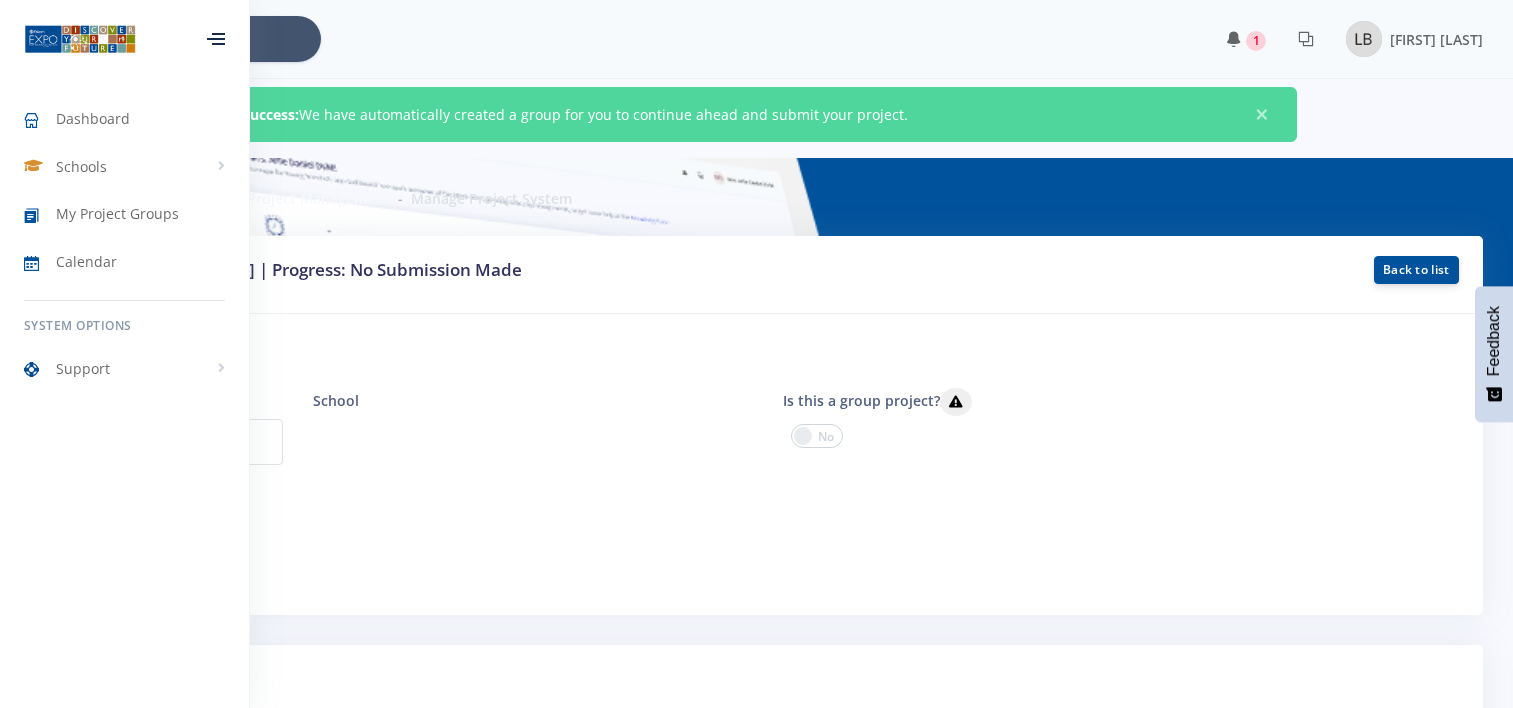 scroll, scrollTop: 0, scrollLeft: 0, axis: both 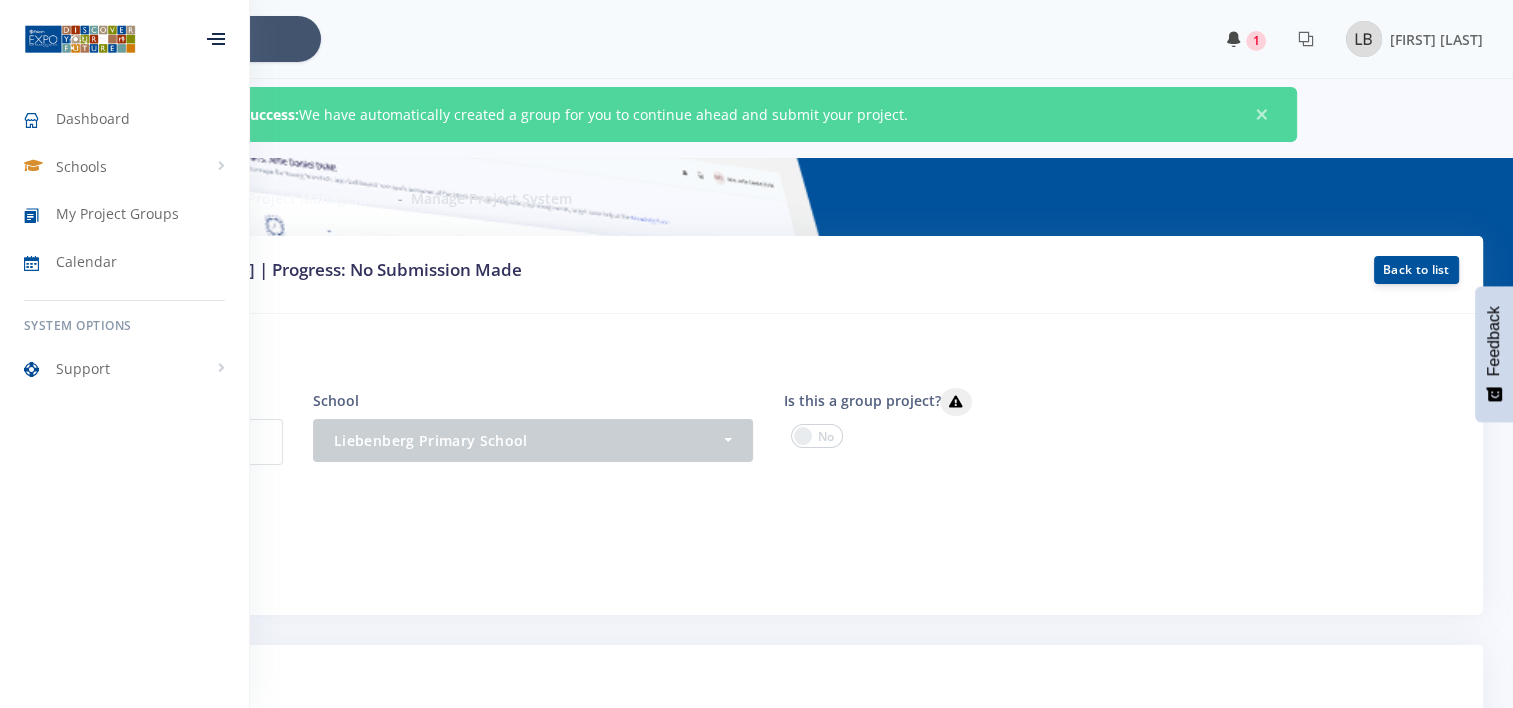 click on "1" at bounding box center [1256, 41] 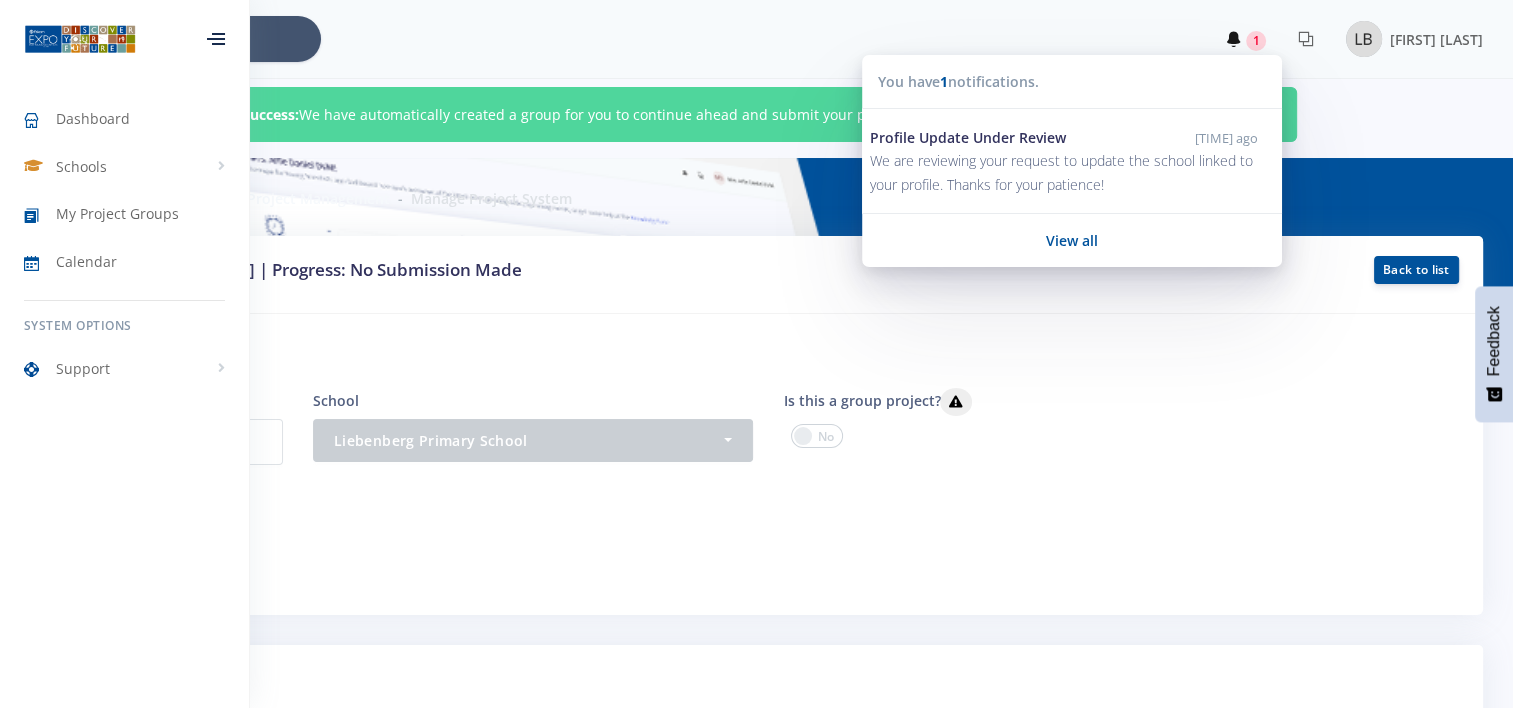 click at bounding box center (756, 292) 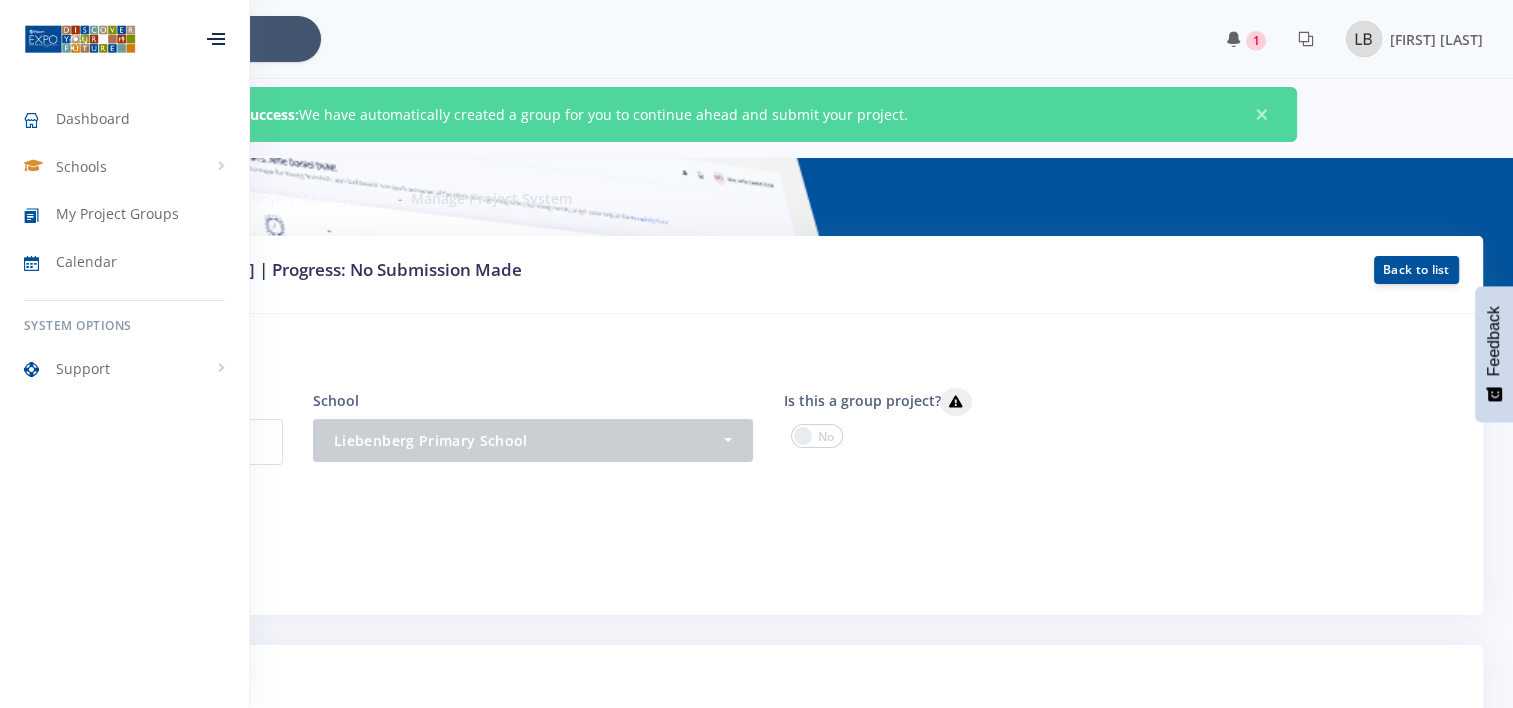 drag, startPoint x: 848, startPoint y: 628, endPoint x: 640, endPoint y: 624, distance: 208.03845 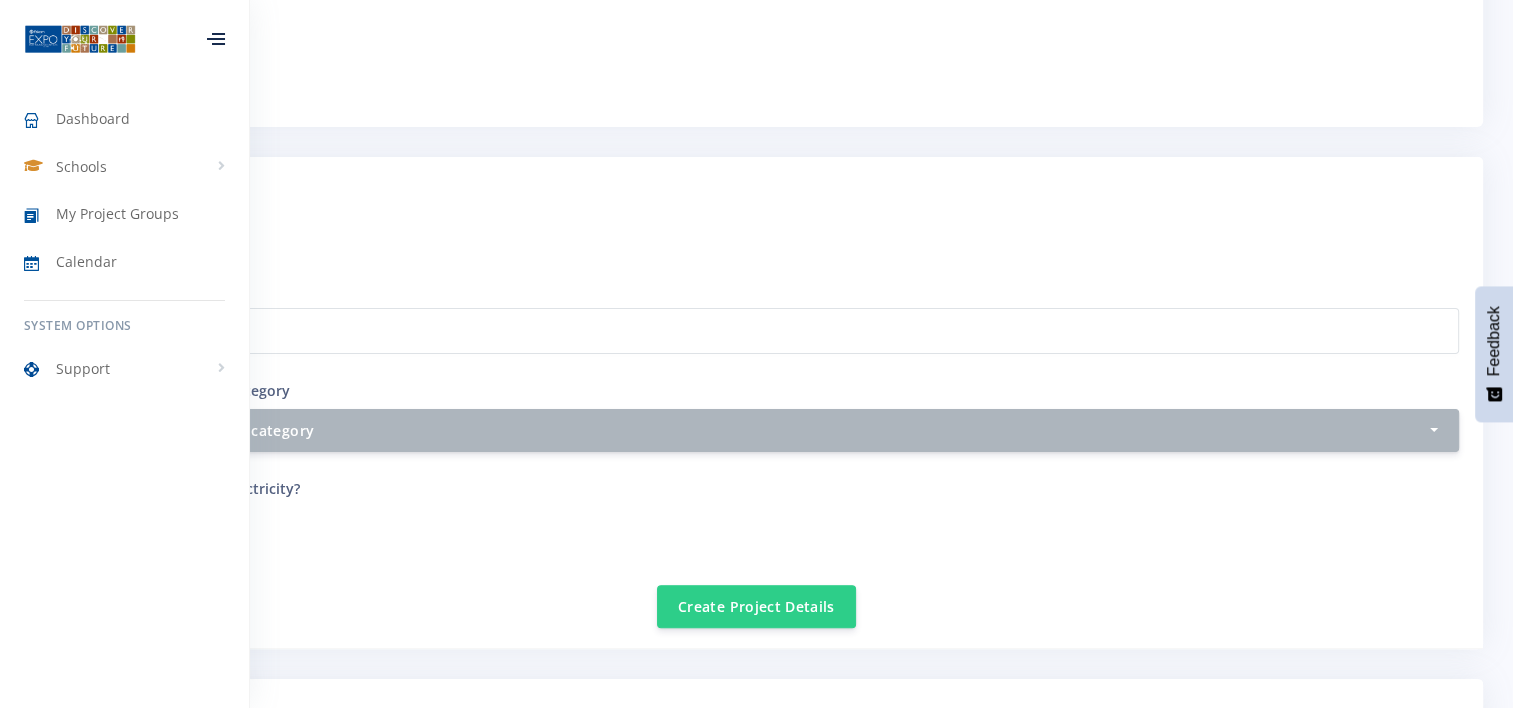 scroll, scrollTop: 494, scrollLeft: 0, axis: vertical 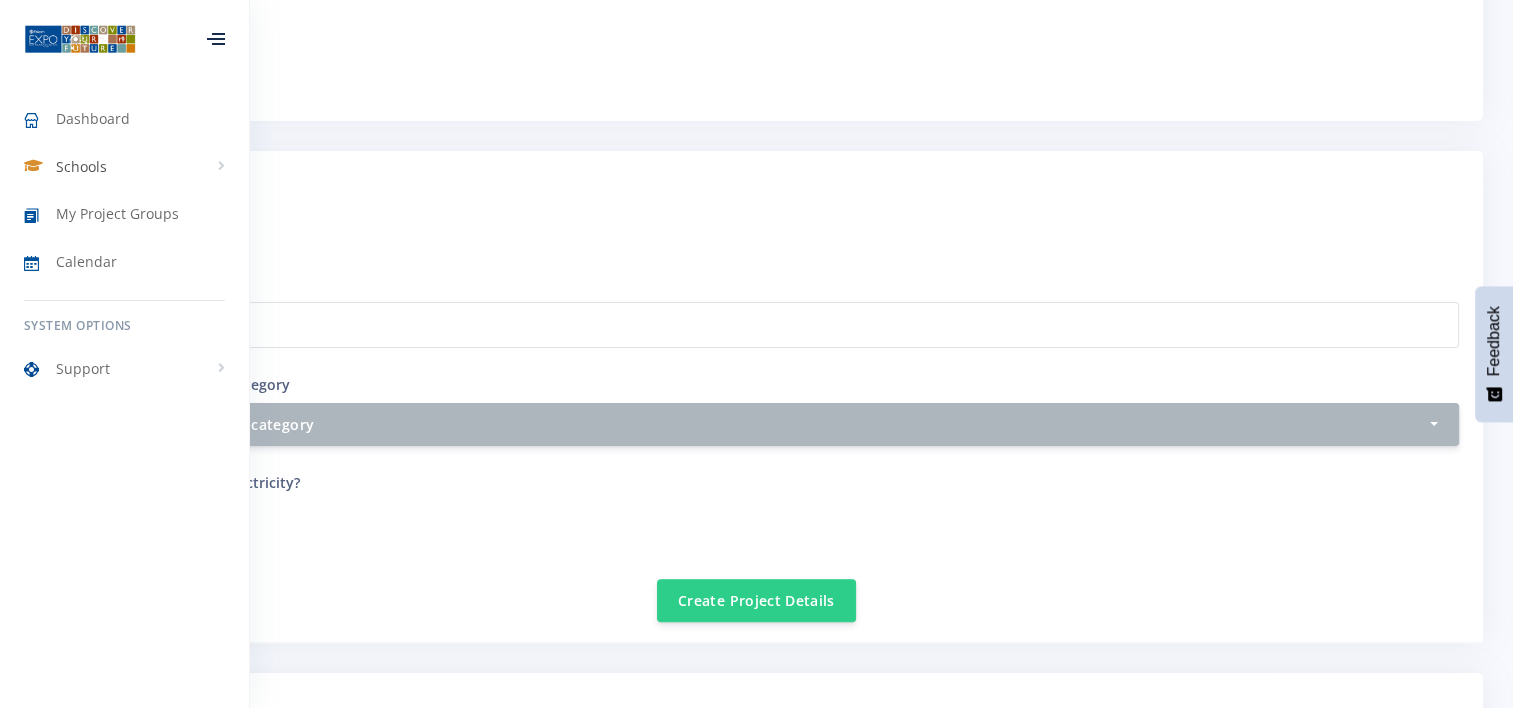 click on "Schools" at bounding box center (124, 167) 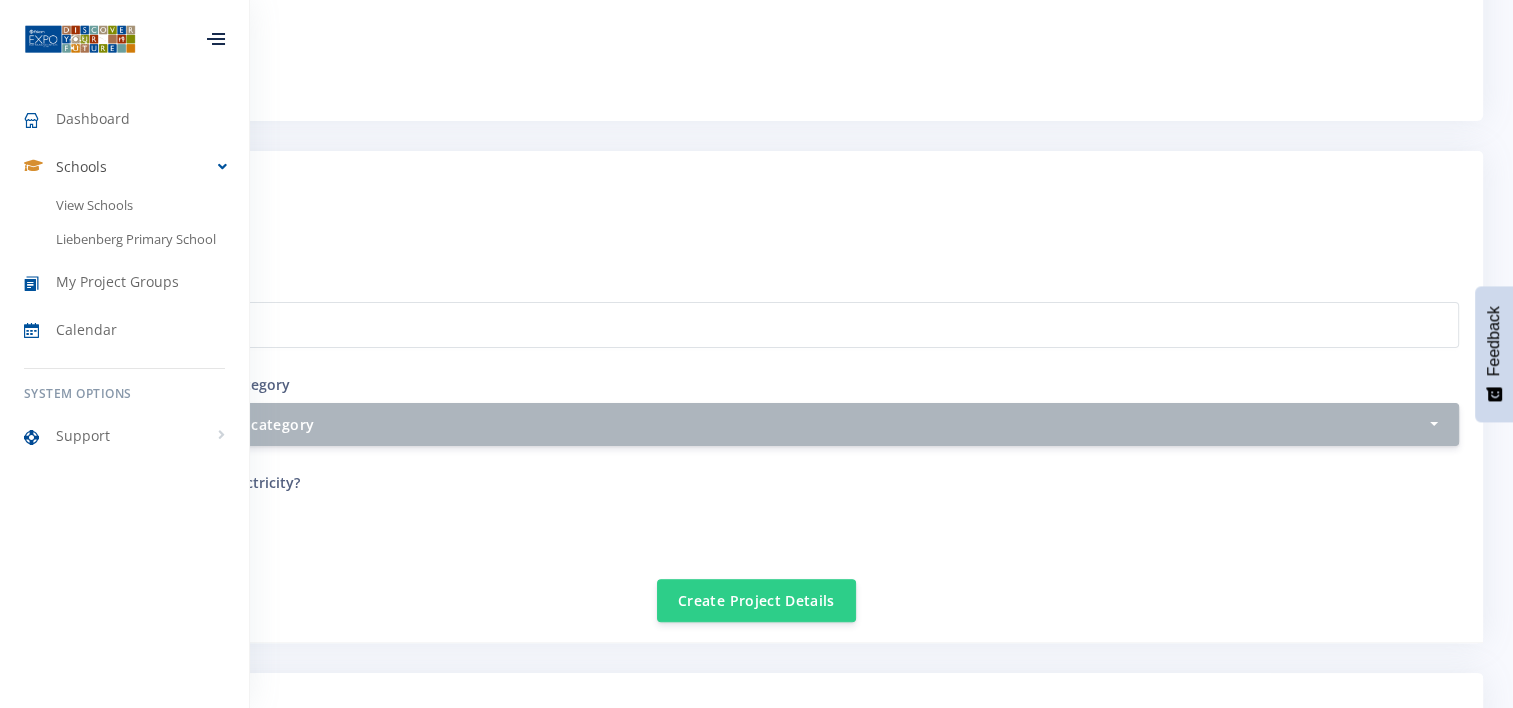 click on "Schools" at bounding box center [124, 167] 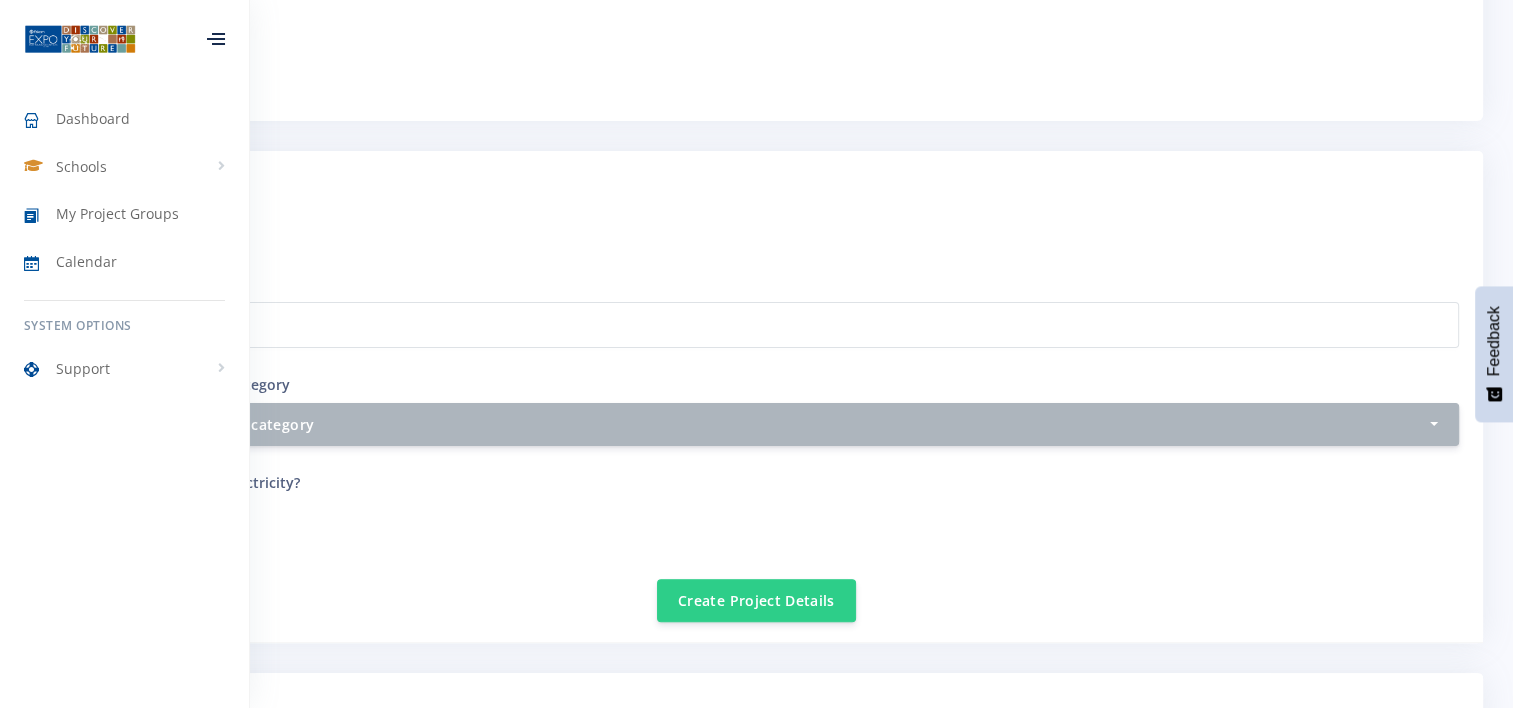 click at bounding box center (216, 39) 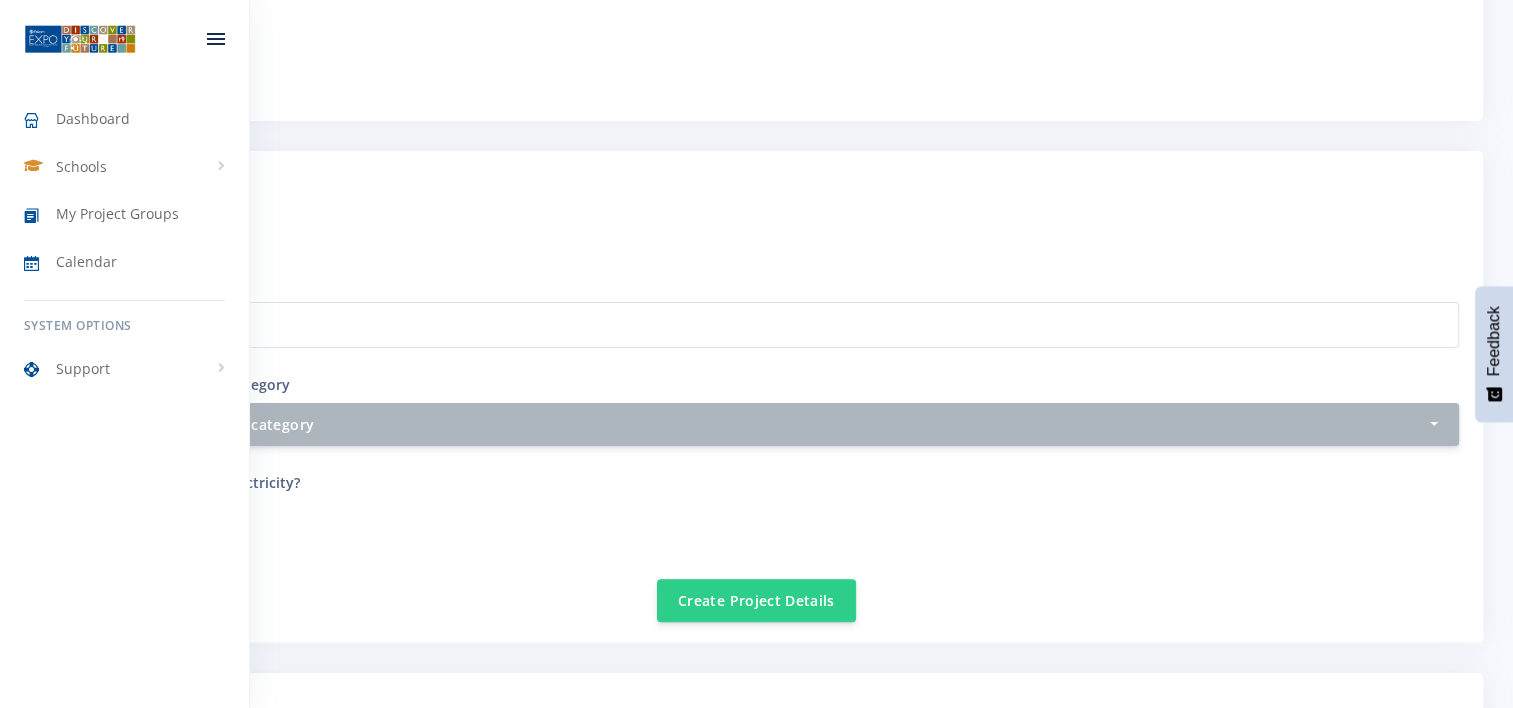 click at bounding box center (216, 39) 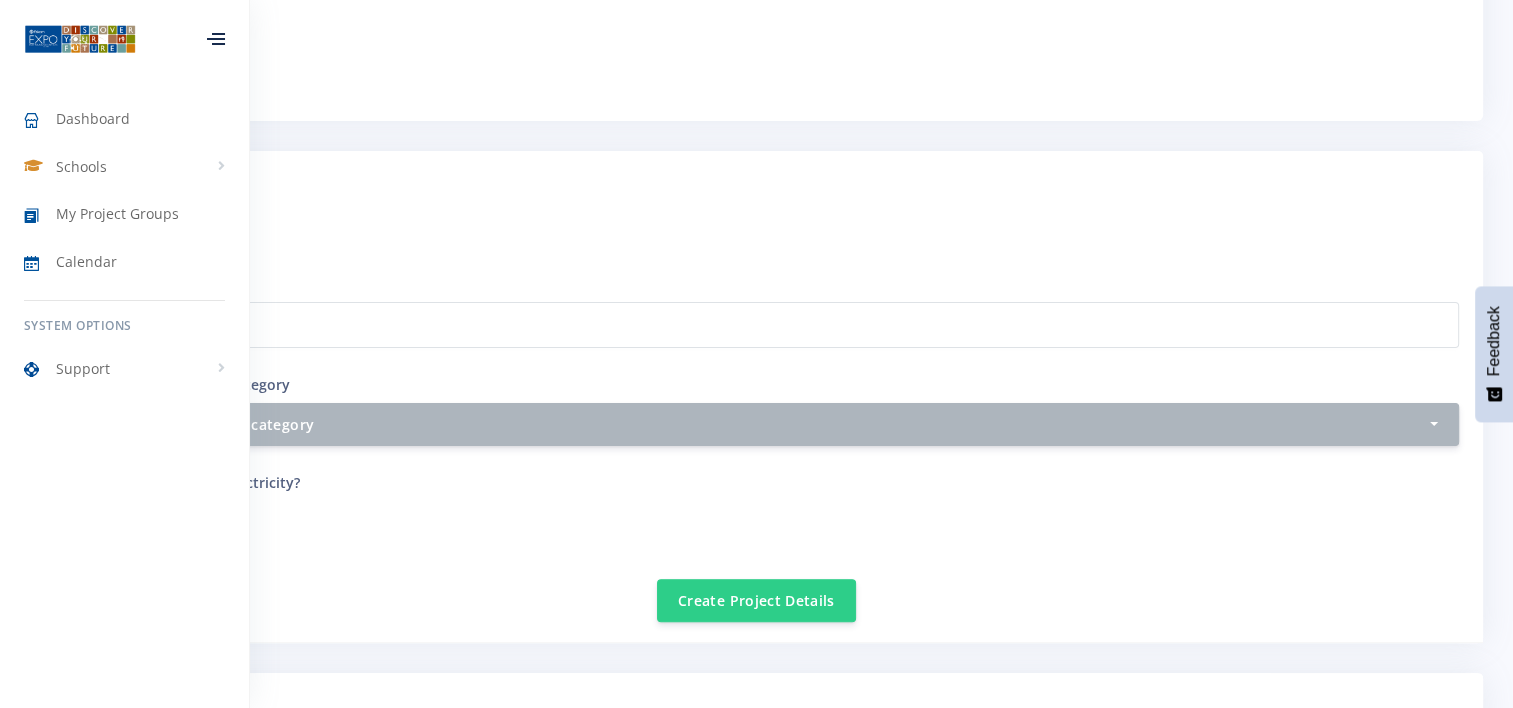 click on "Setup your Project" at bounding box center (756, 234) 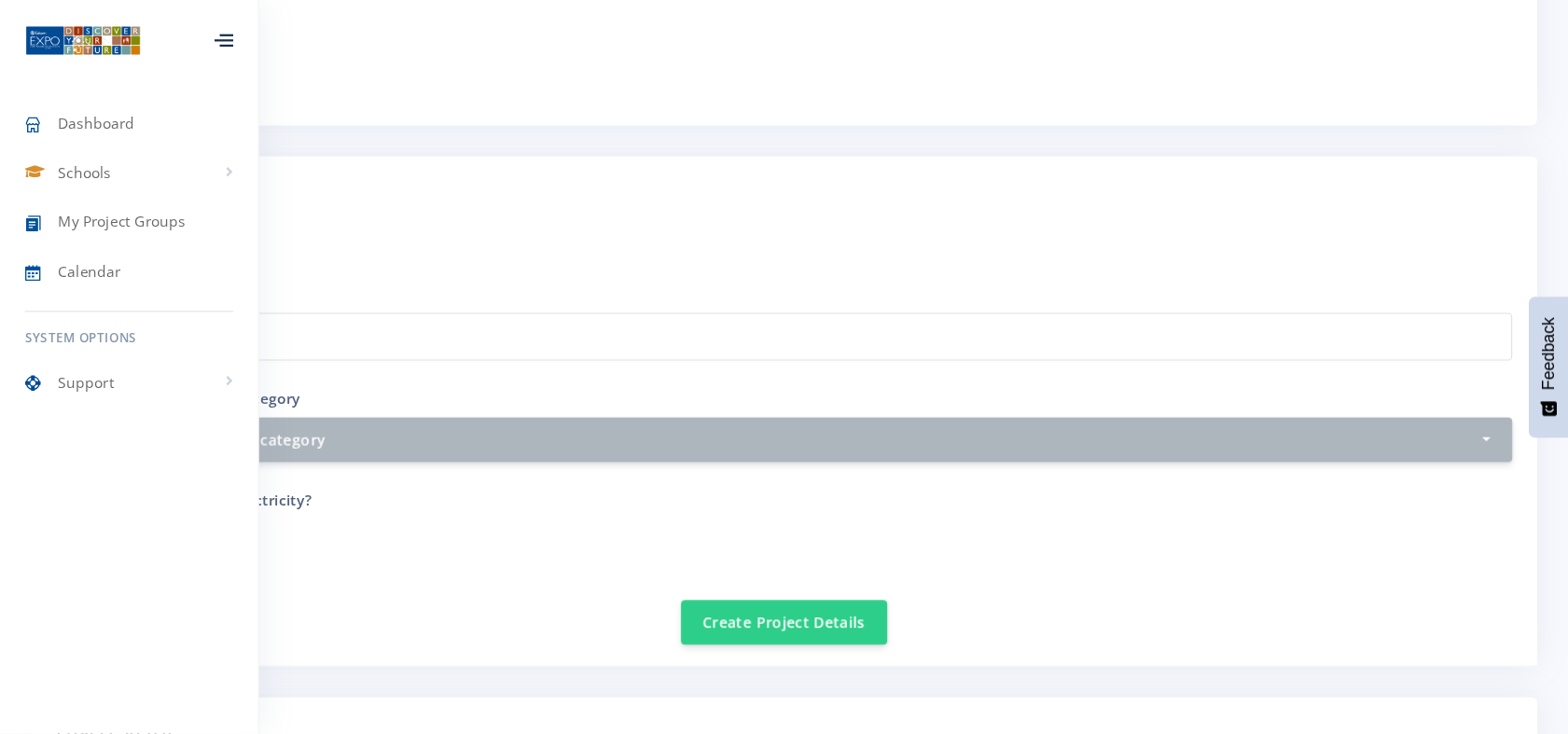scroll, scrollTop: 461, scrollLeft: 0, axis: vertical 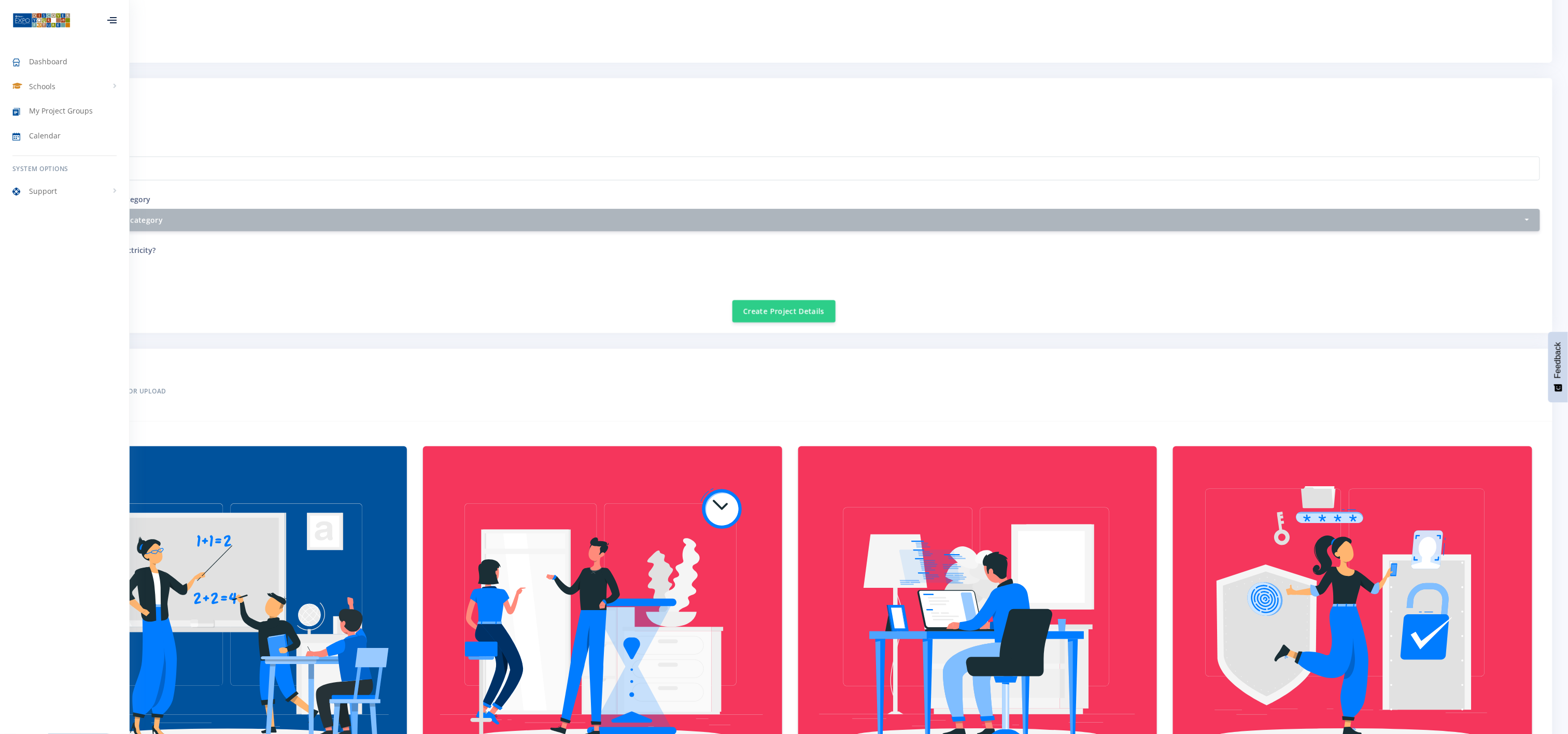 drag, startPoint x: 613, startPoint y: 5, endPoint x: 939, endPoint y: 129, distance: 348.78647 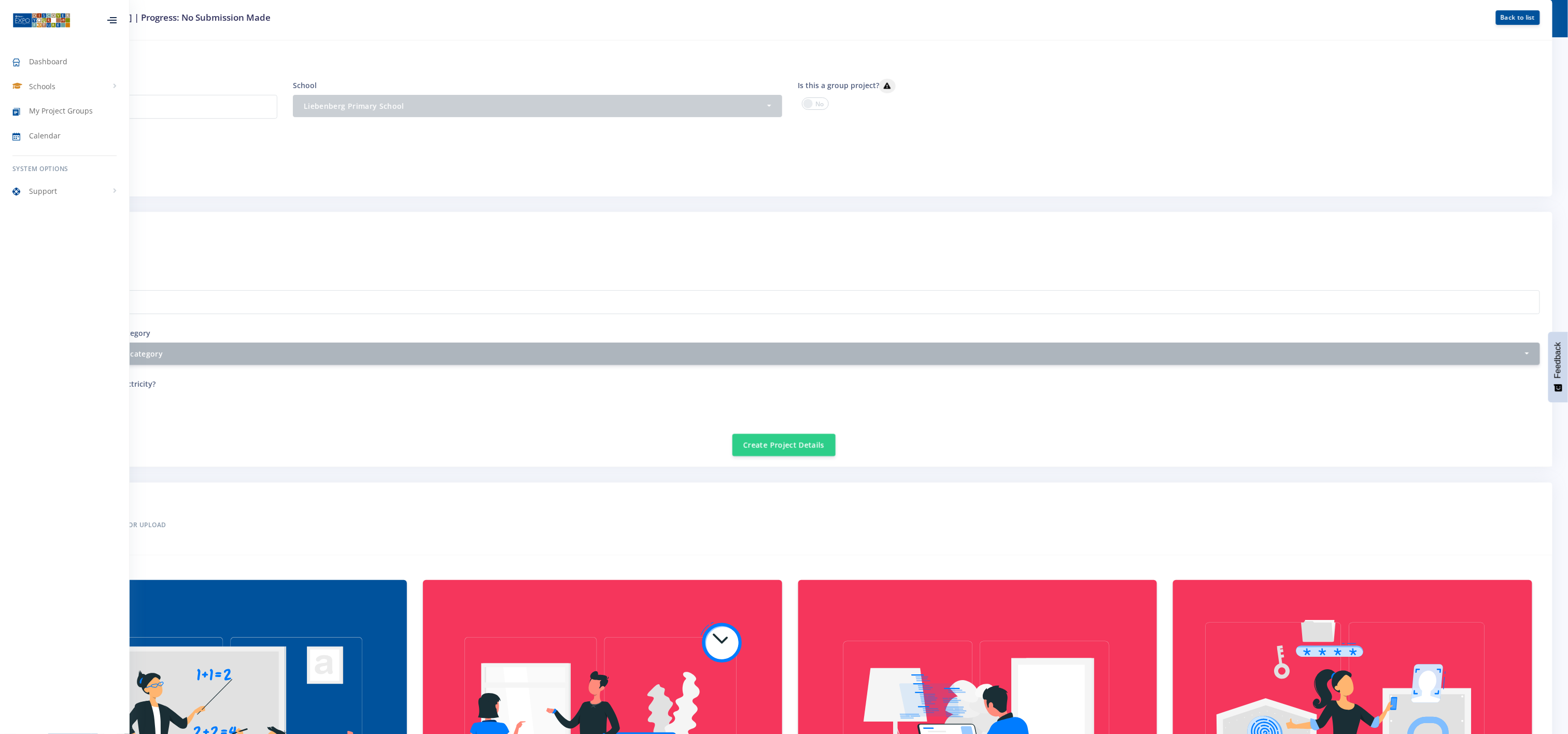 scroll, scrollTop: 0, scrollLeft: 0, axis: both 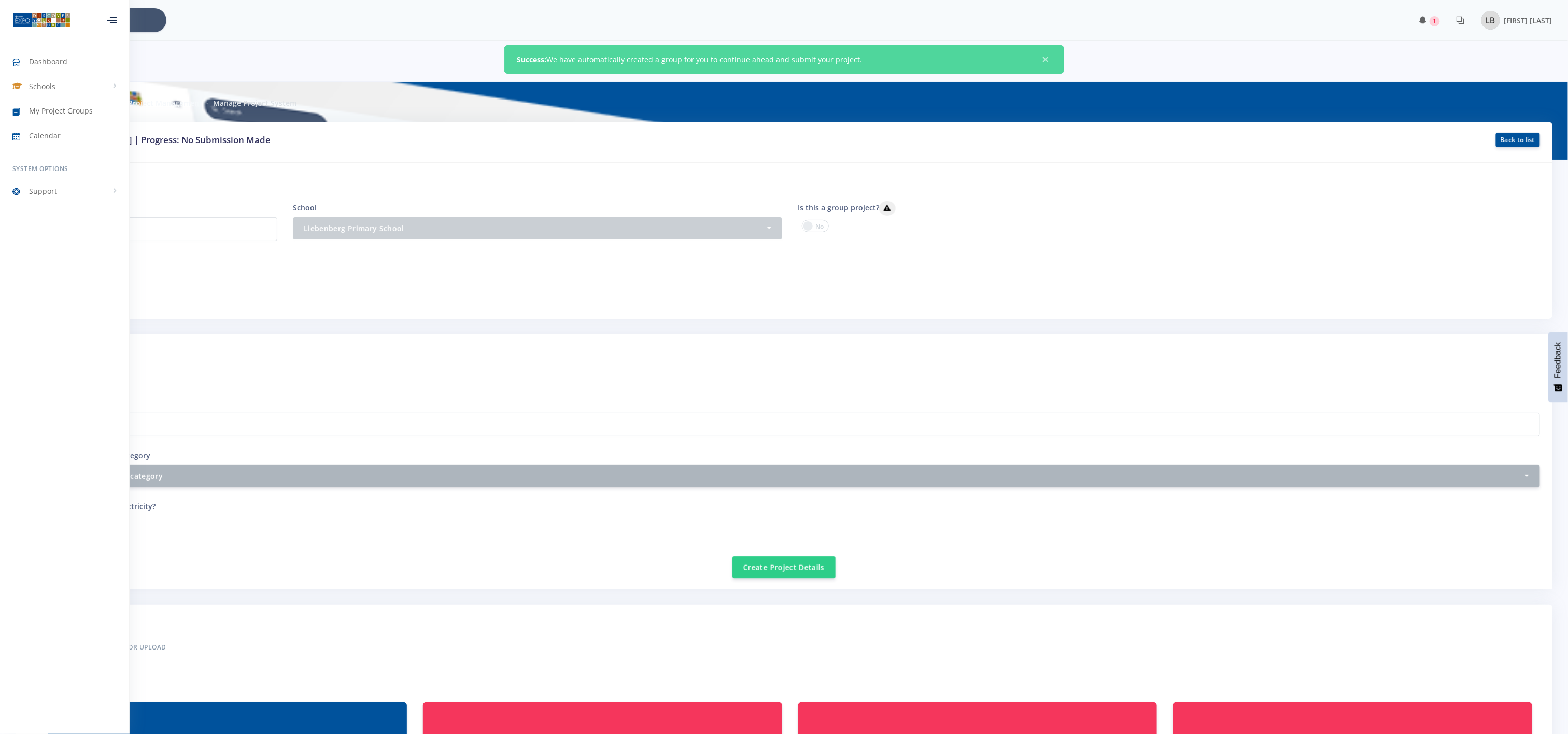 click on "9423" at bounding box center [159, 229] 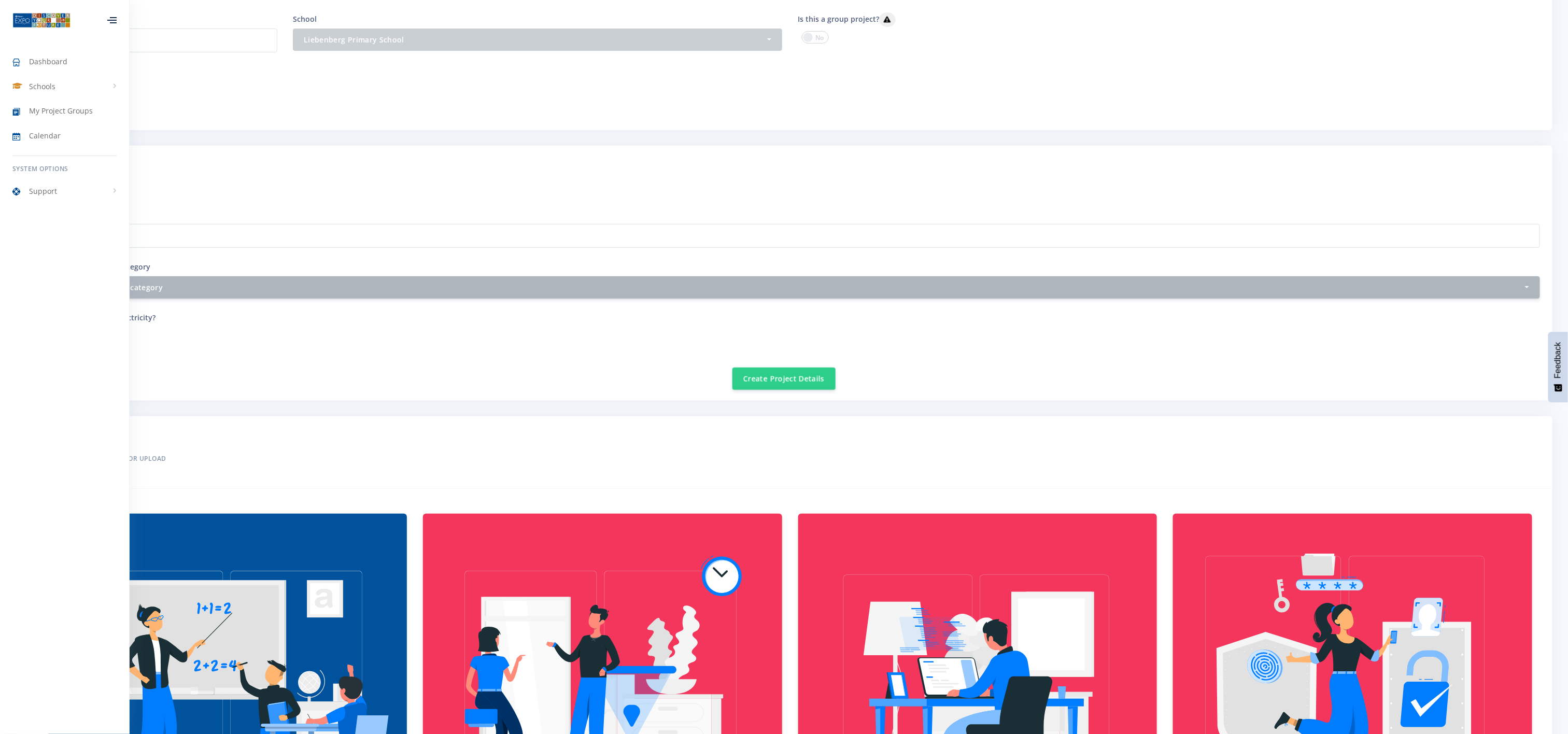 scroll, scrollTop: 0, scrollLeft: 0, axis: both 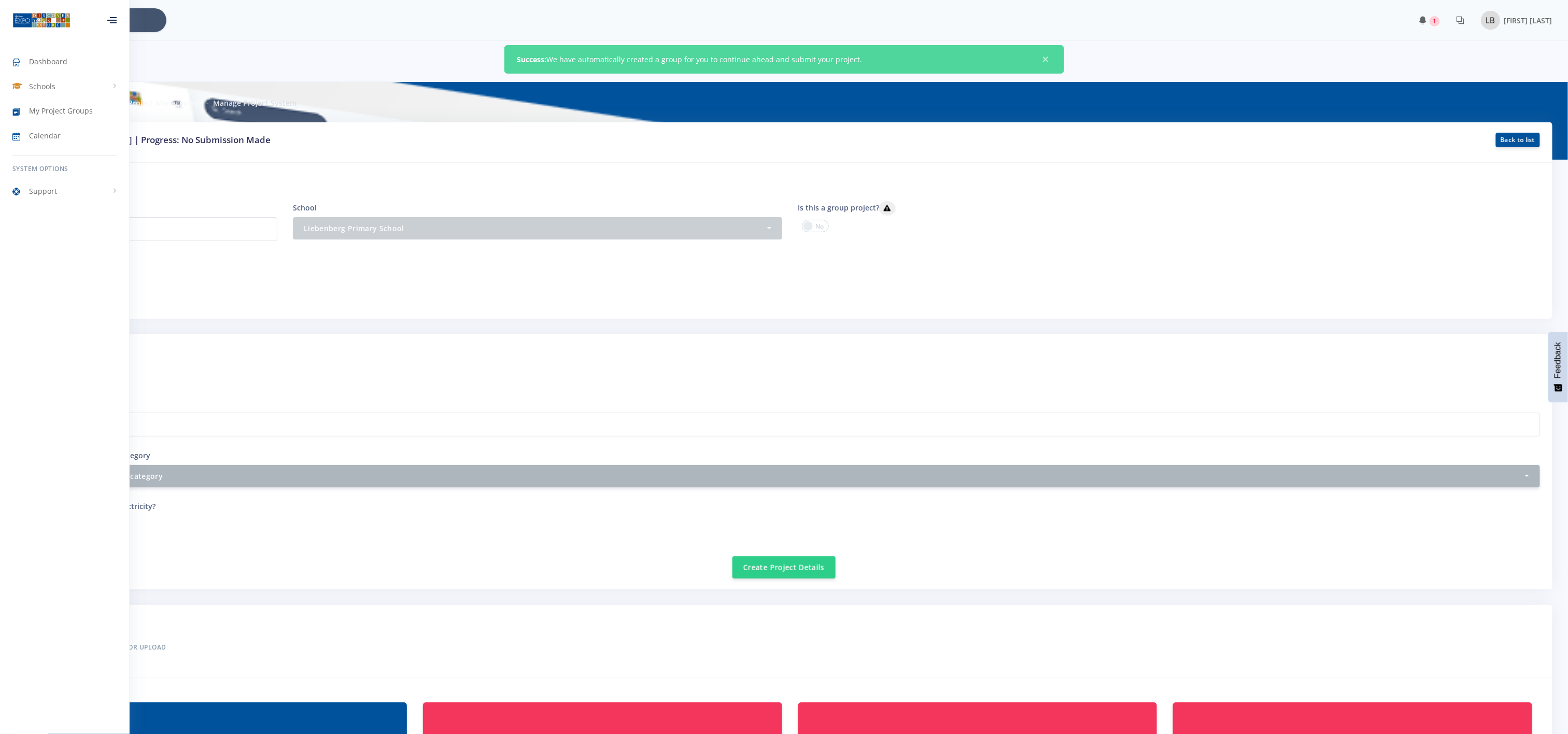 click at bounding box center [113, 23] 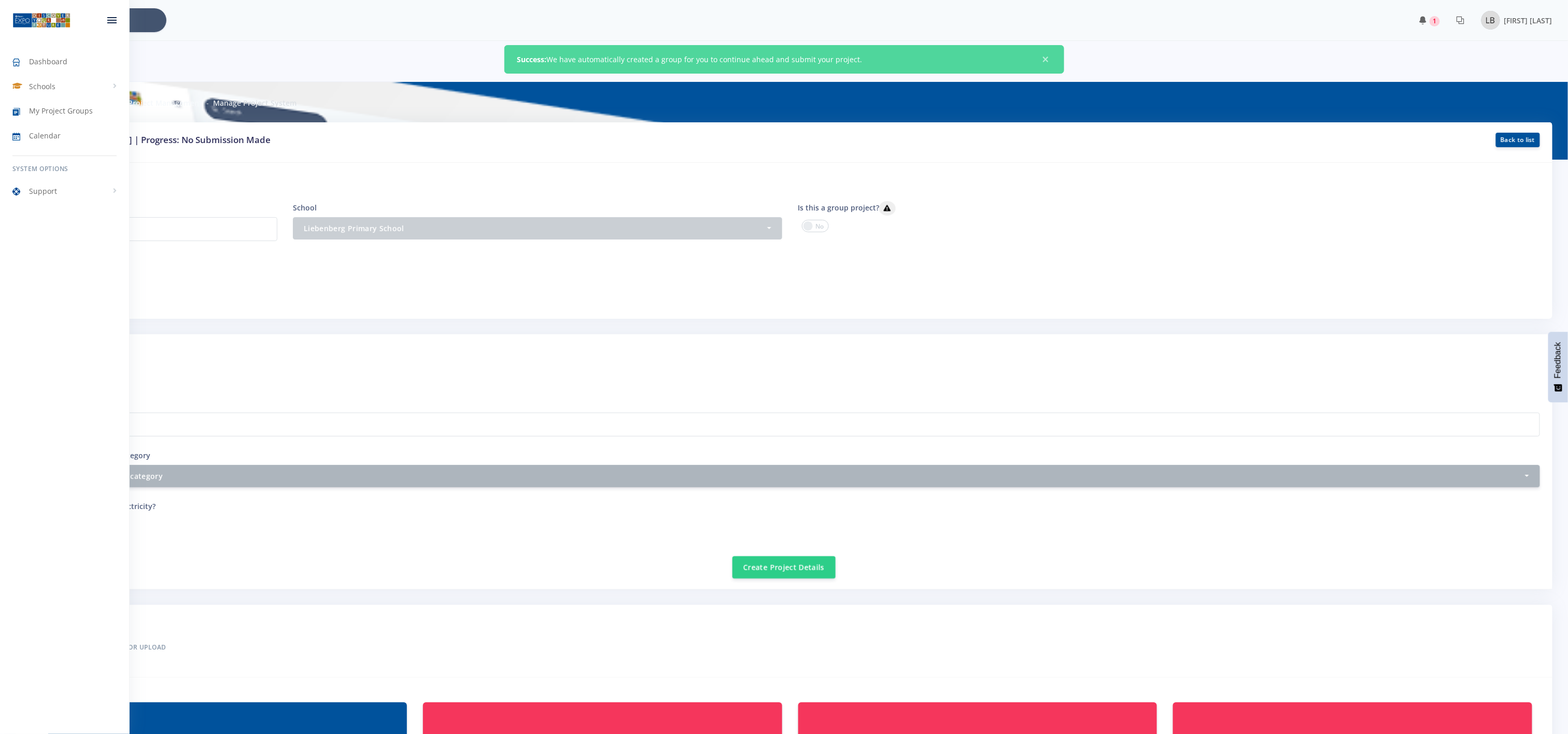 click at bounding box center (112, 23) 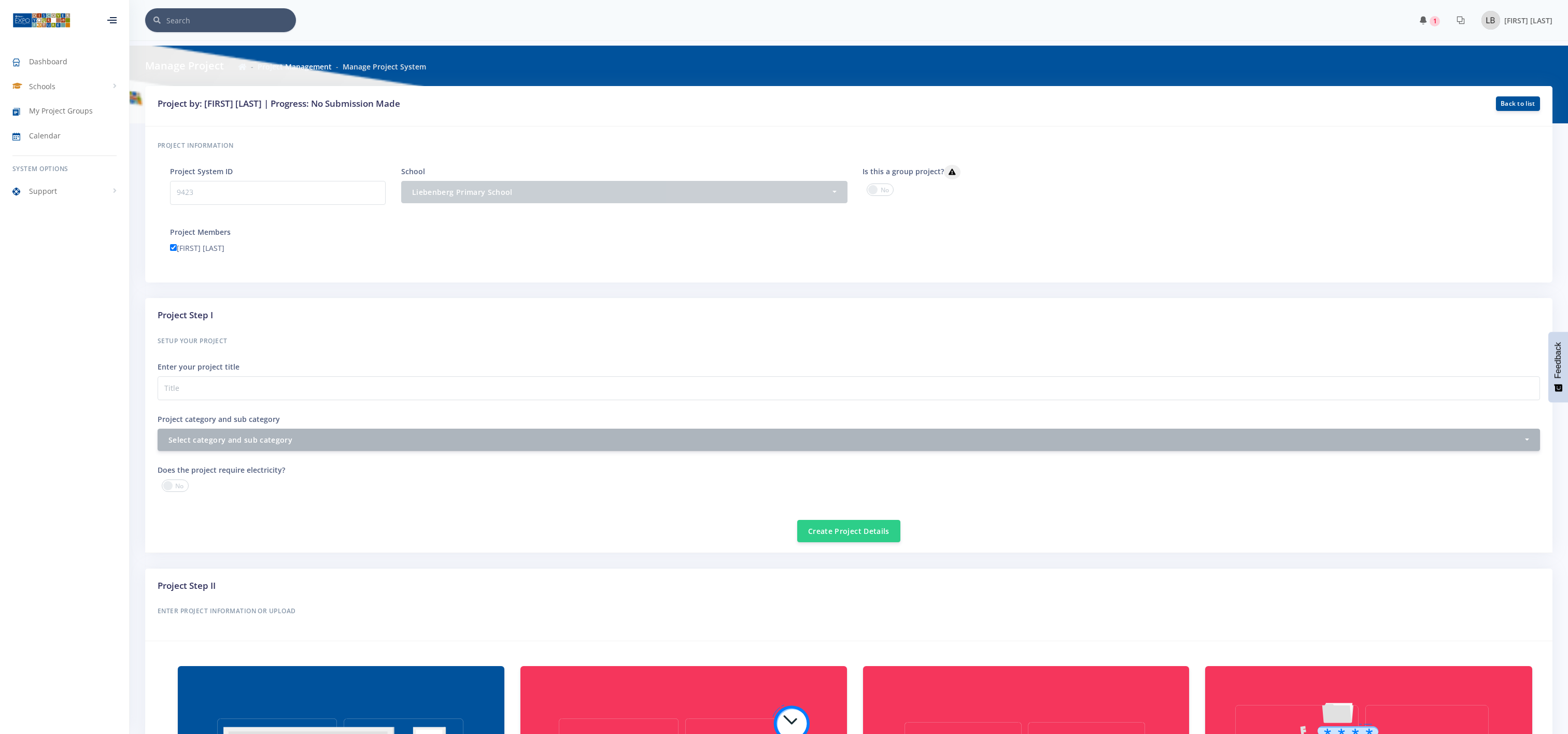 scroll, scrollTop: 0, scrollLeft: 0, axis: both 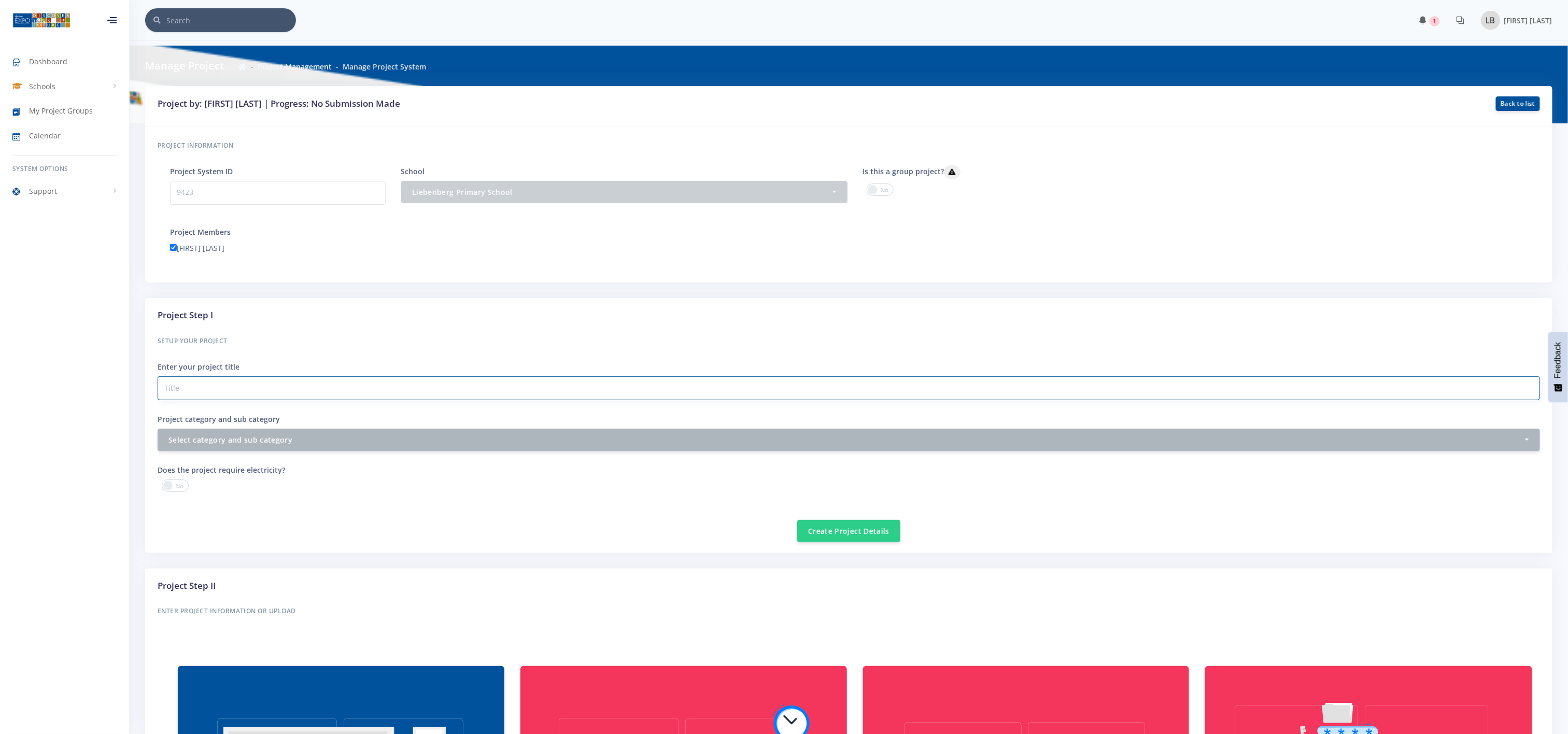 click on "Project category and sub category" at bounding box center (849, 388) 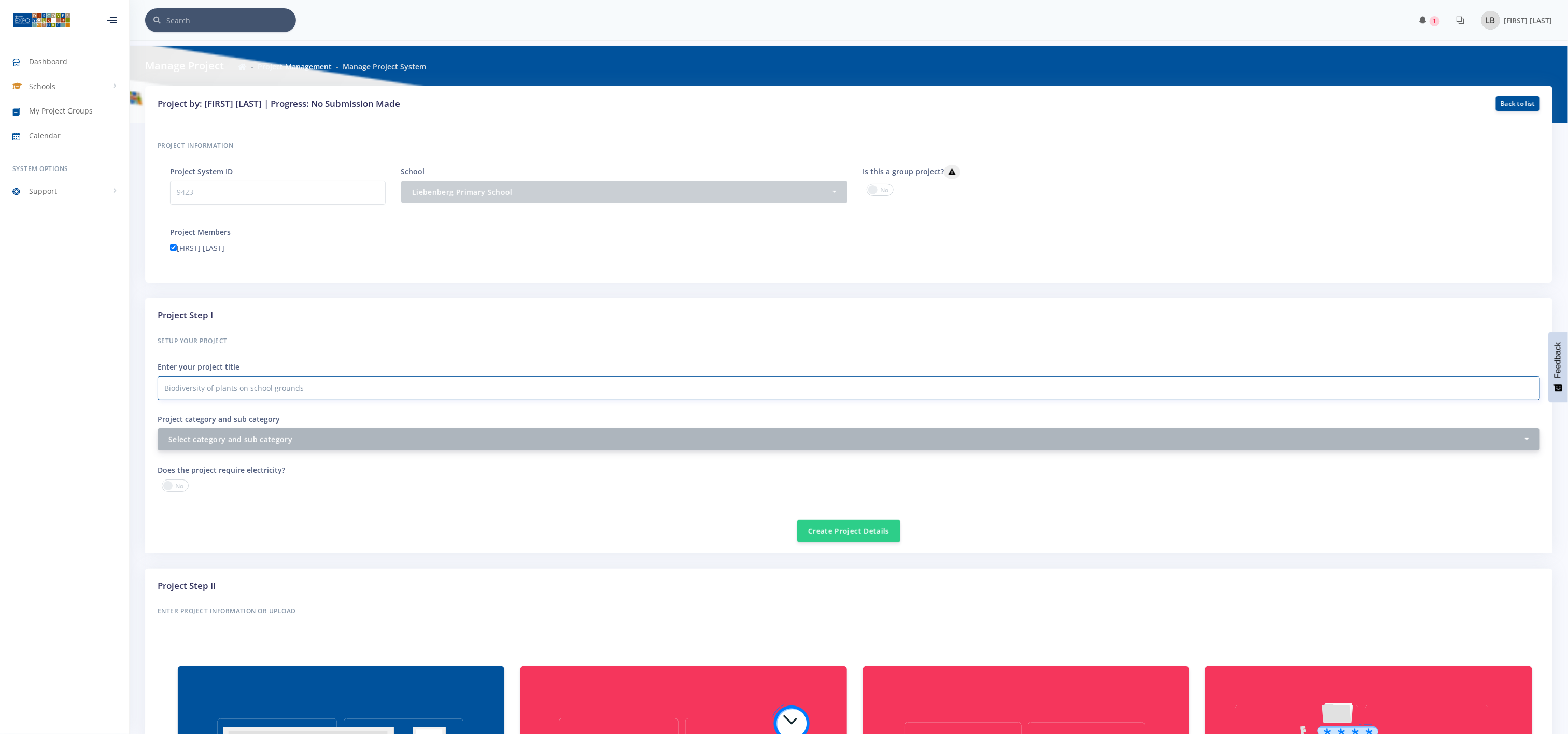type on "Biodiversity of plants on school grounds" 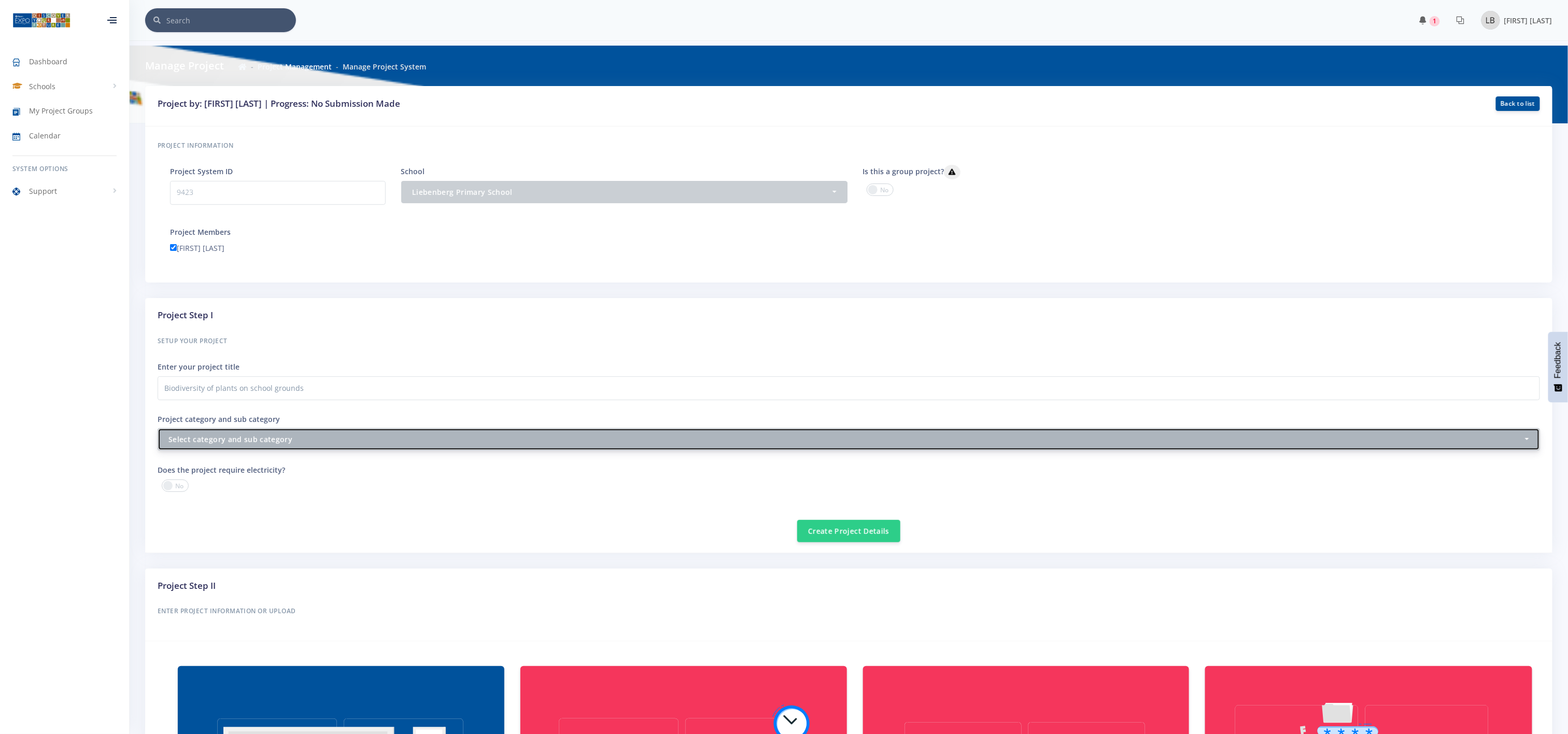 click on "Select category and sub category" at bounding box center (845, 439) 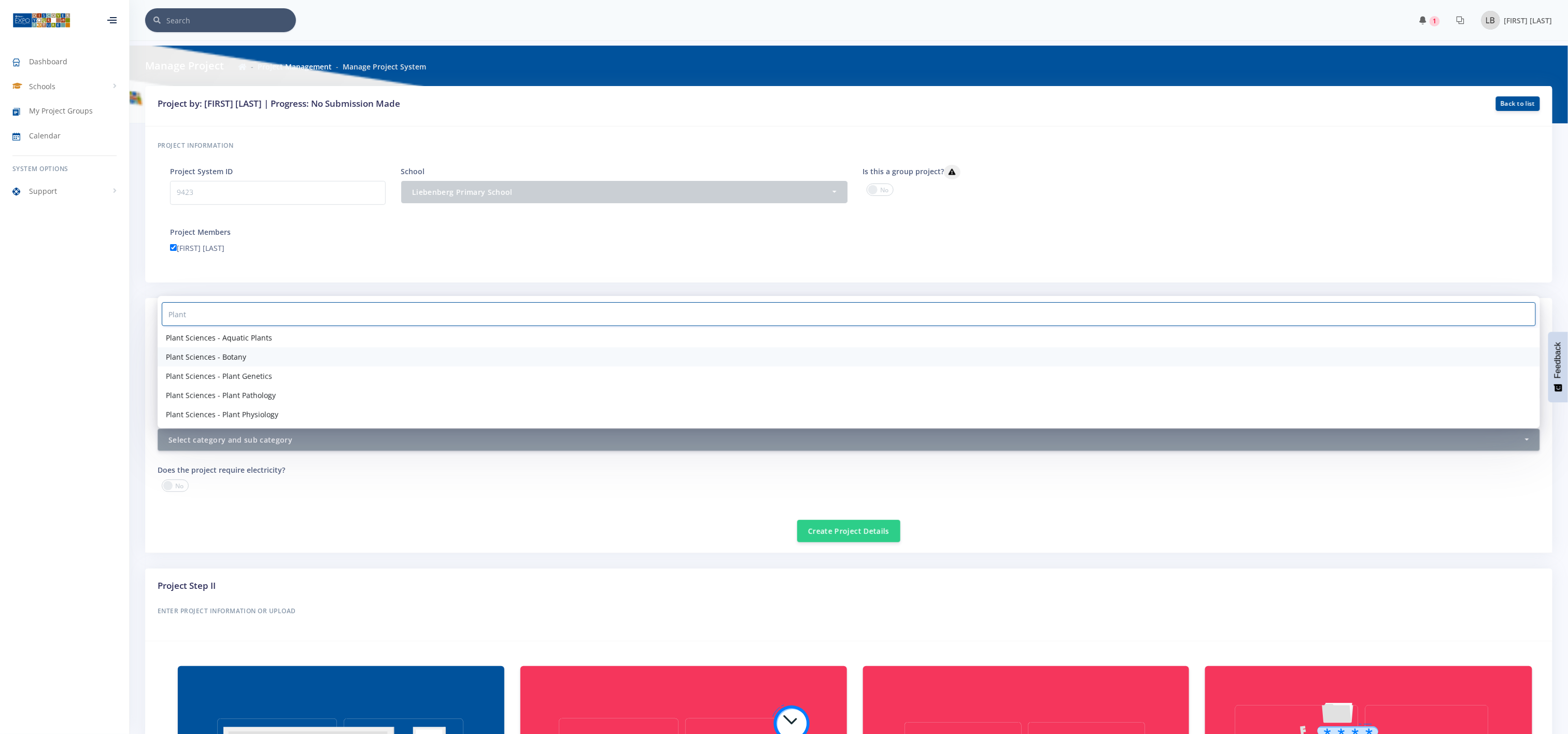 type on "Plant" 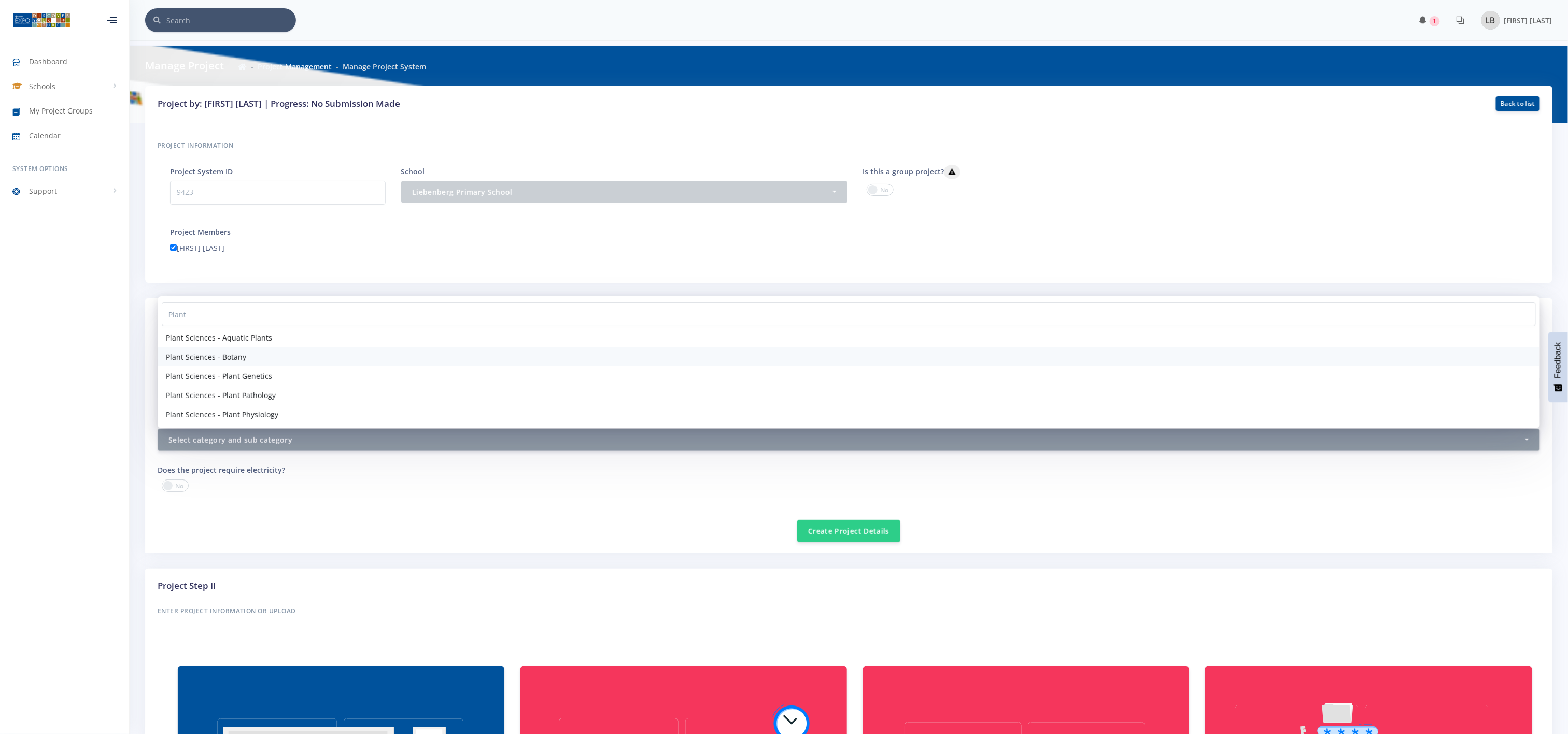 click on "Plant Sciences - Botany" at bounding box center [206, 357] 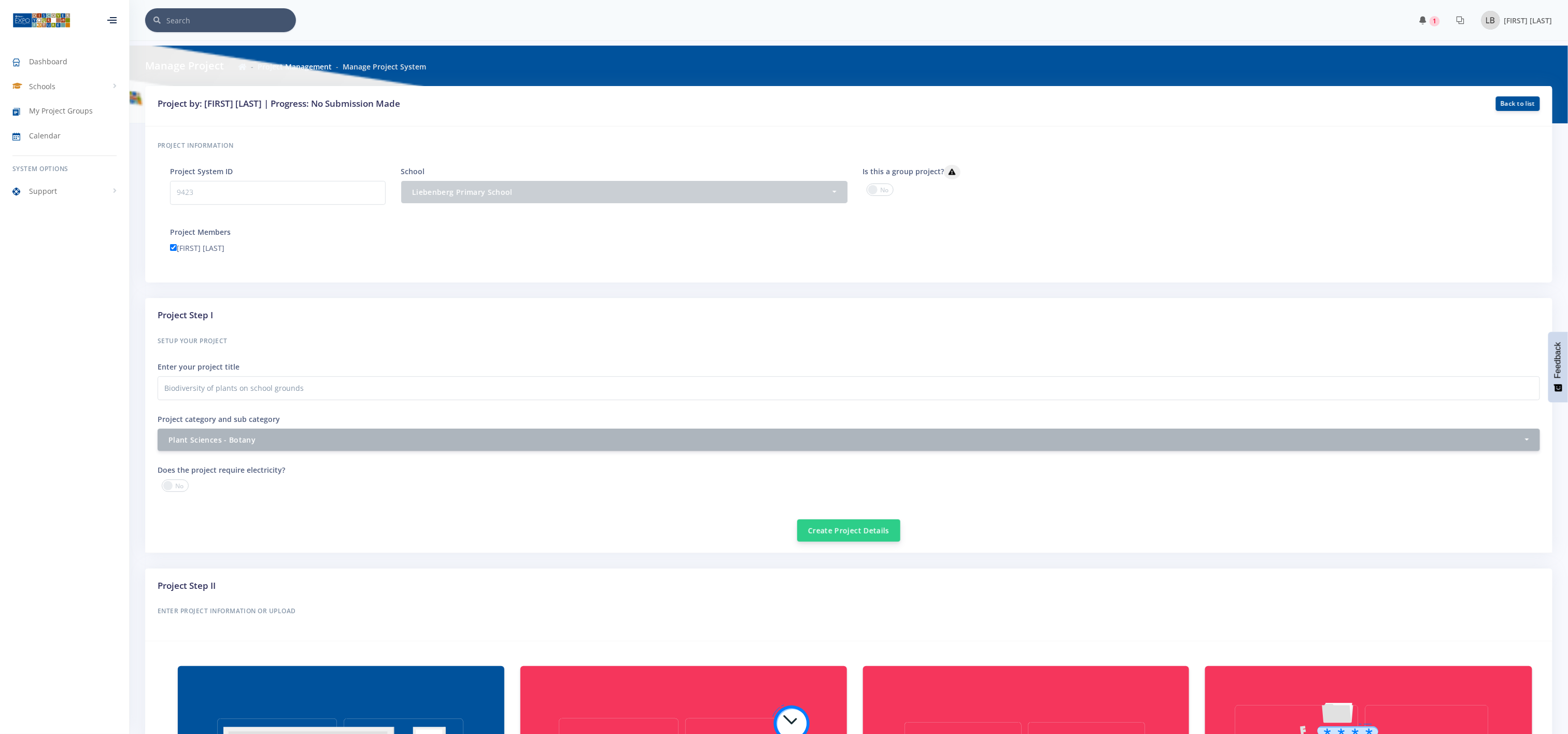 click on "Create Project Details" at bounding box center (849, 530) 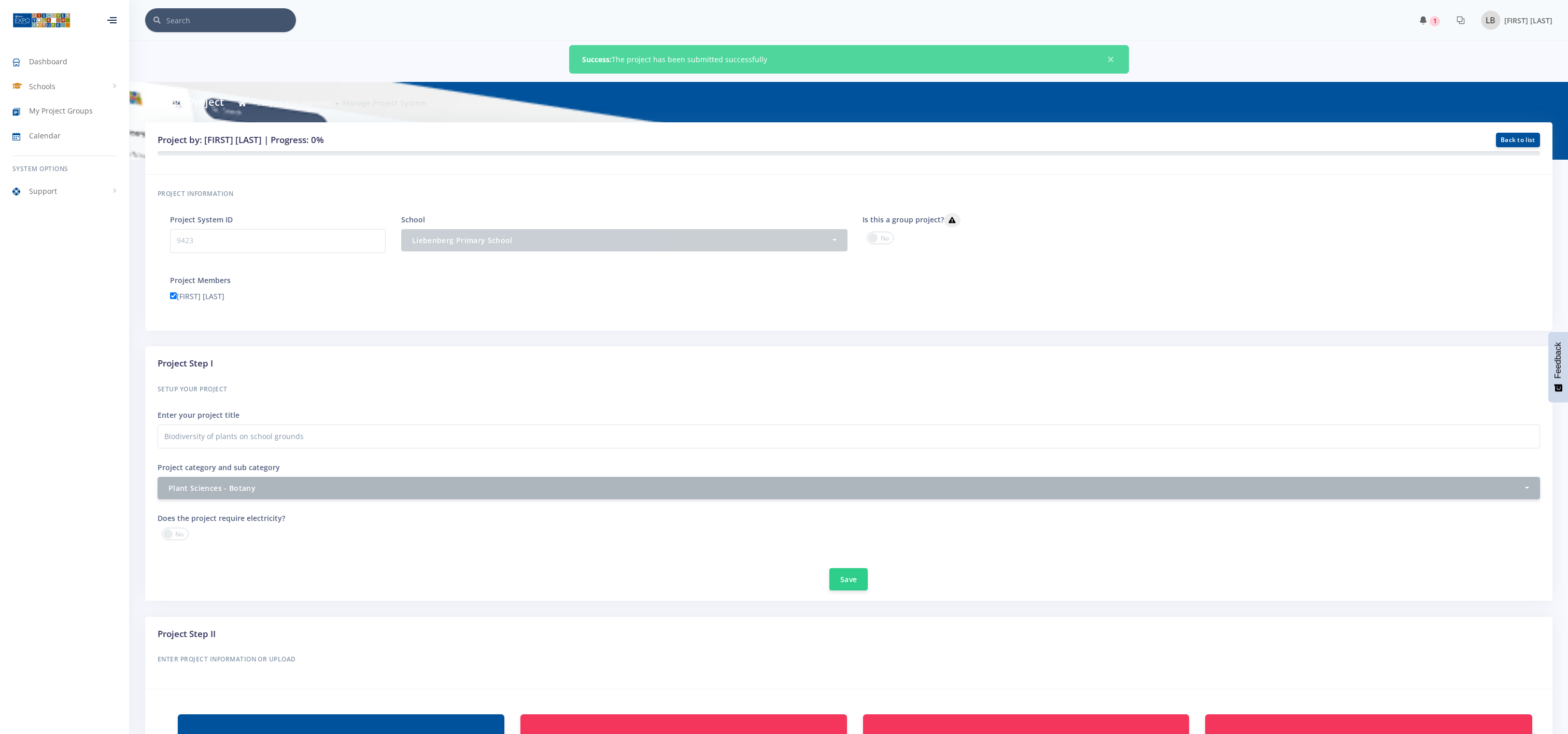 scroll, scrollTop: 0, scrollLeft: 0, axis: both 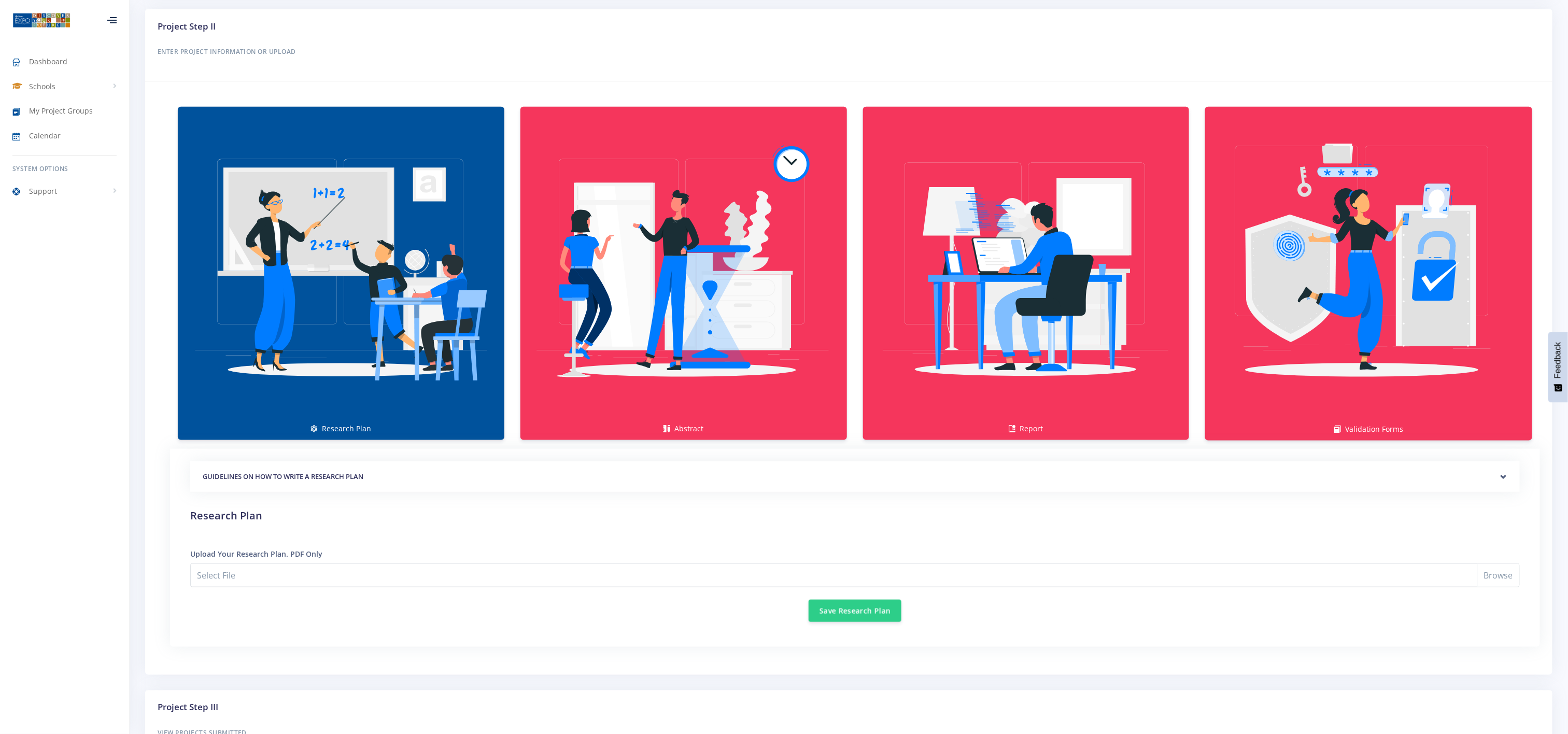 click at bounding box center [341, 268] 